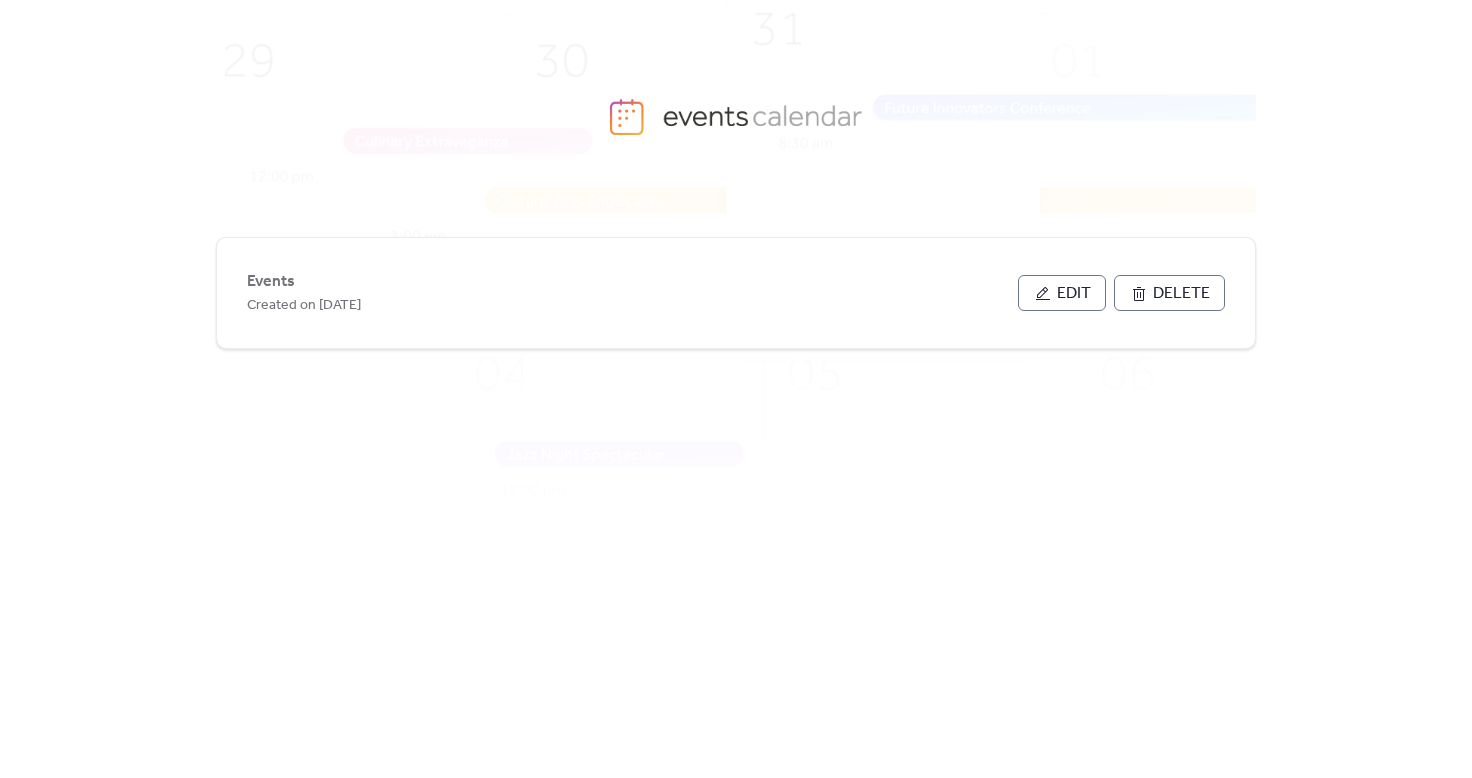 scroll, scrollTop: 0, scrollLeft: 0, axis: both 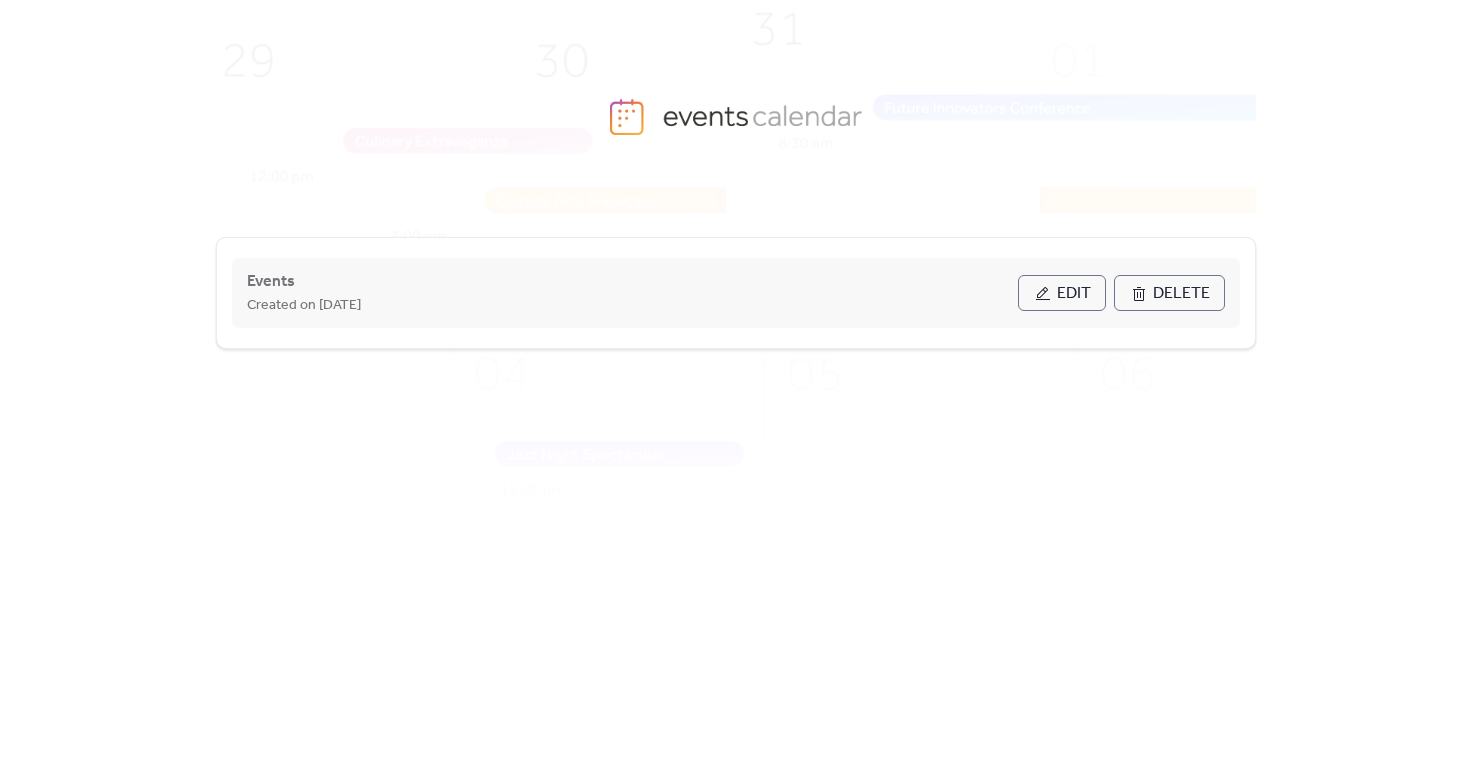 click on "Created on [DATE]" at bounding box center [632, 305] 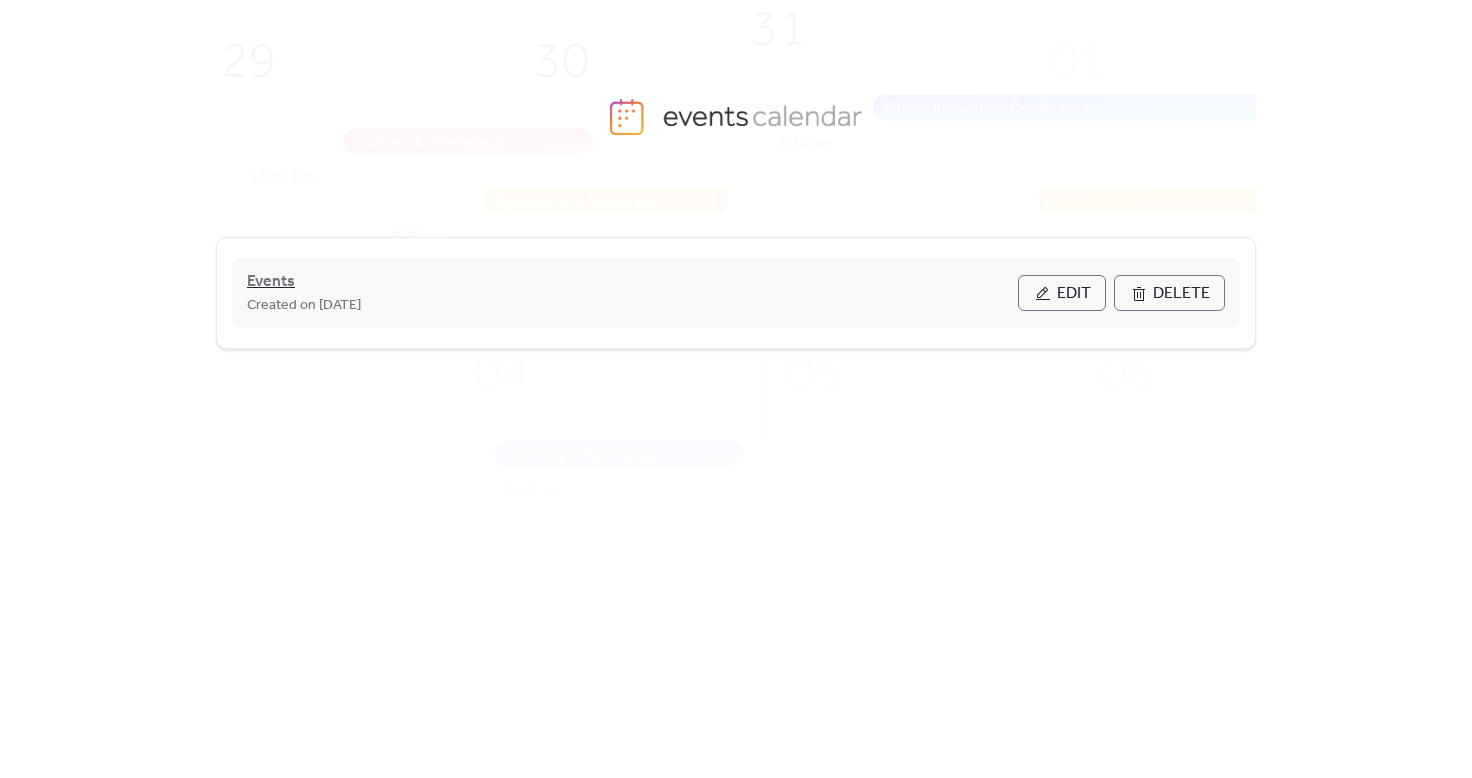 click on "Events" at bounding box center (271, 282) 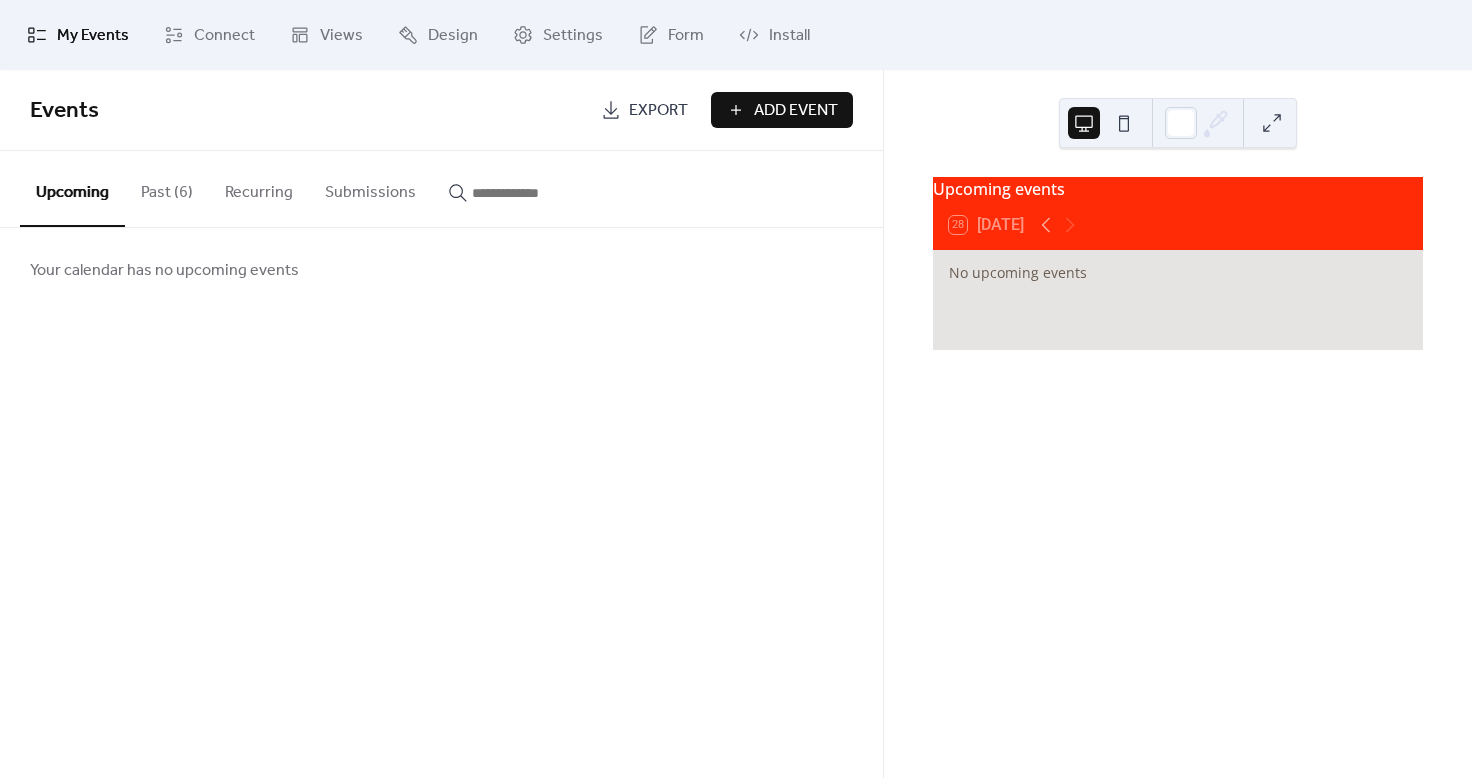 click on "Submissions" at bounding box center (370, 188) 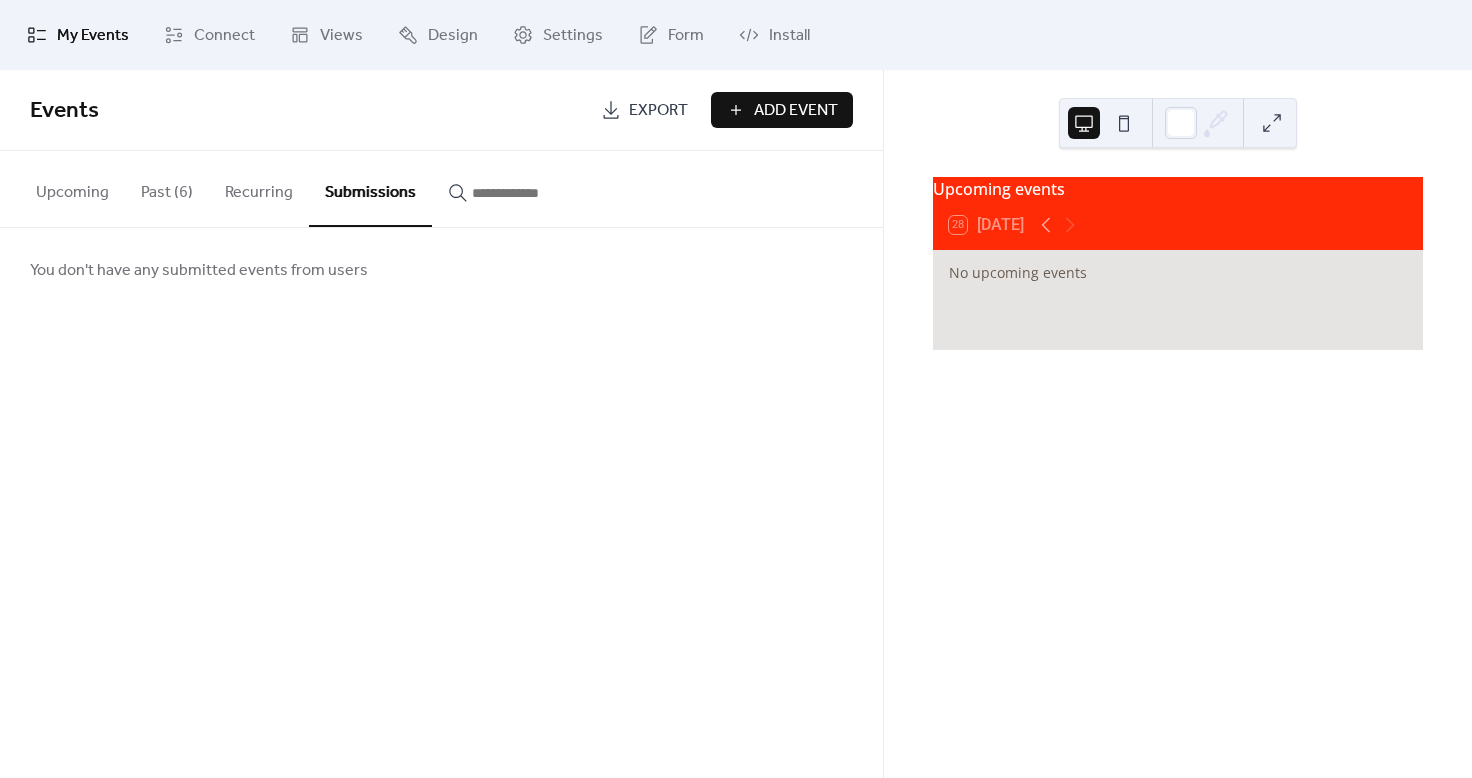 click on "Recurring" at bounding box center [259, 188] 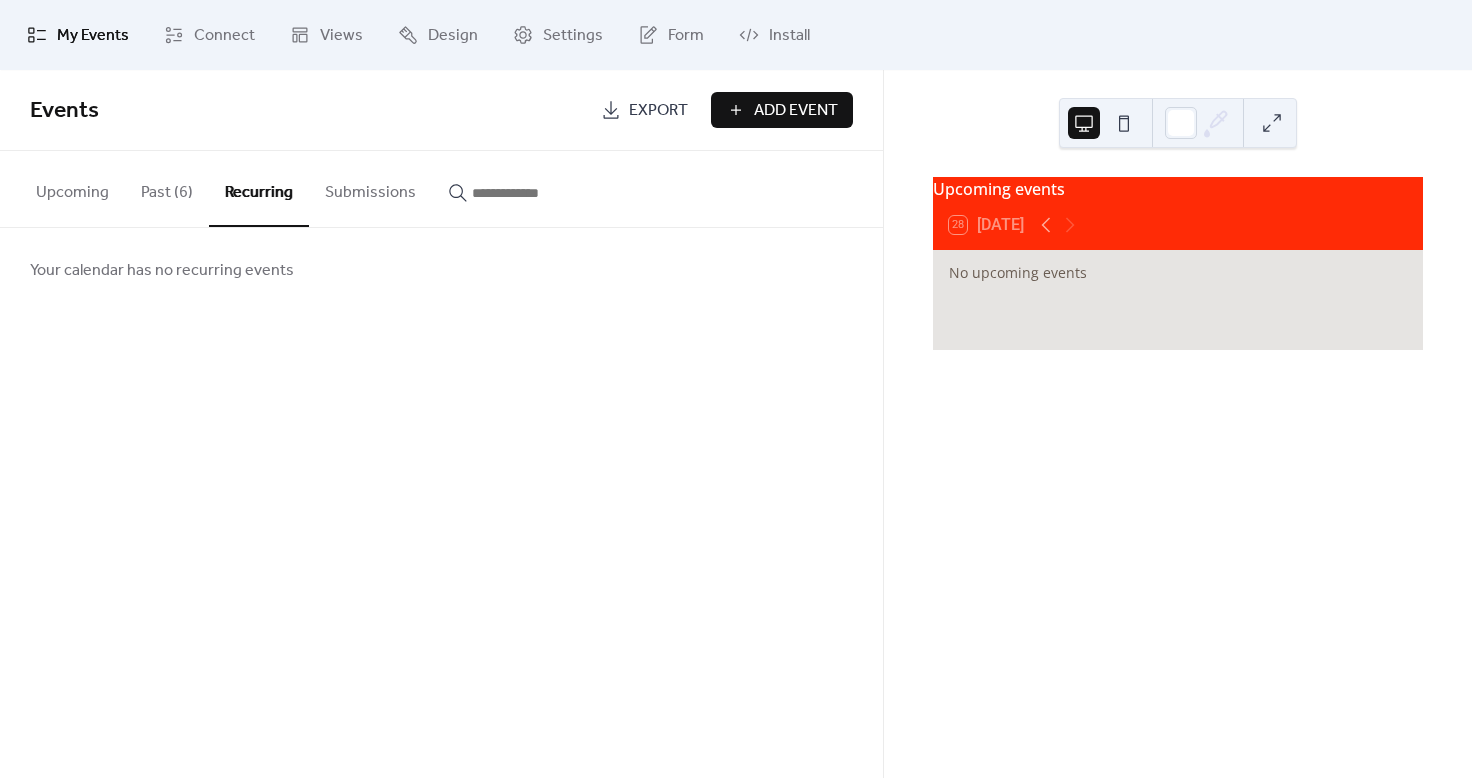 click on "Past (6)" at bounding box center (167, 188) 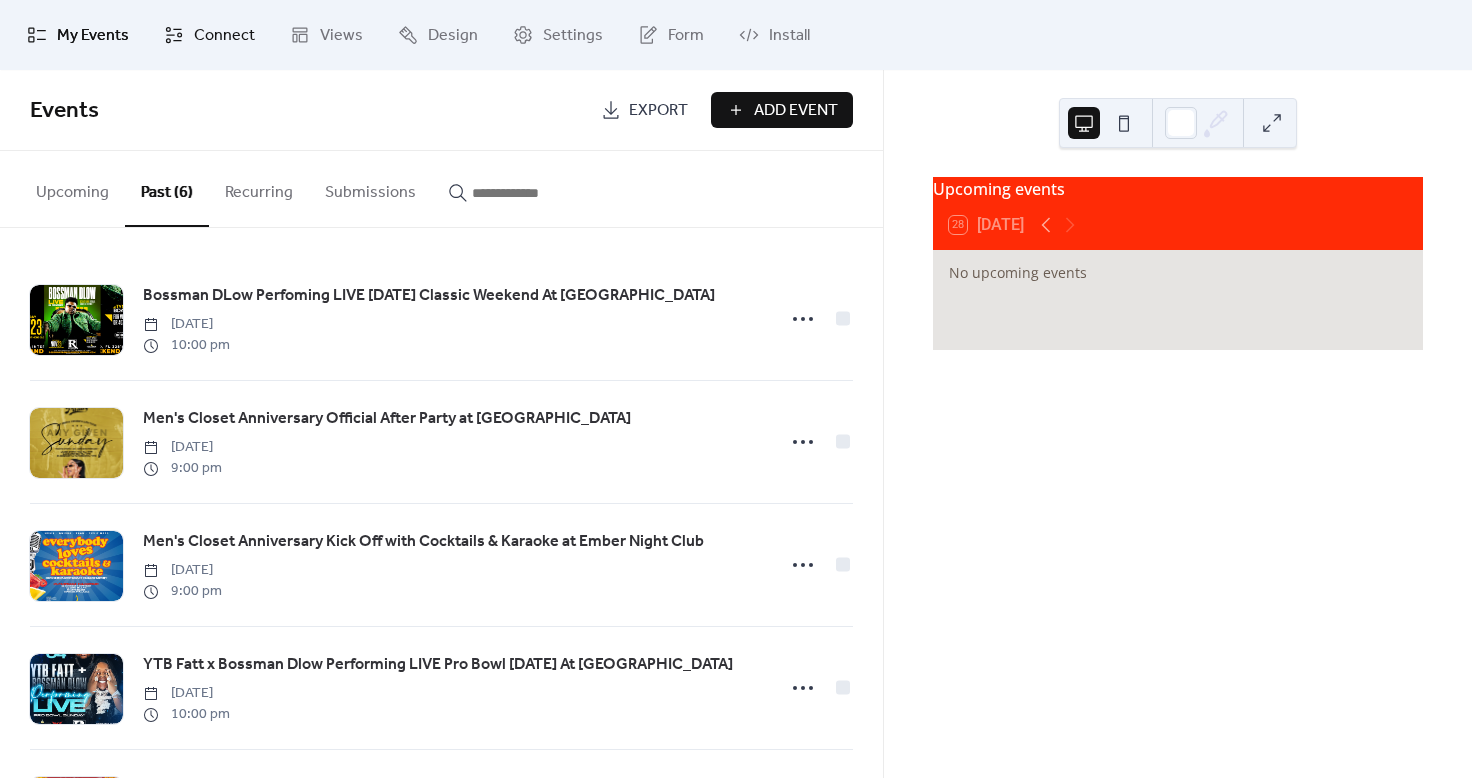 click on "Connect" at bounding box center [224, 36] 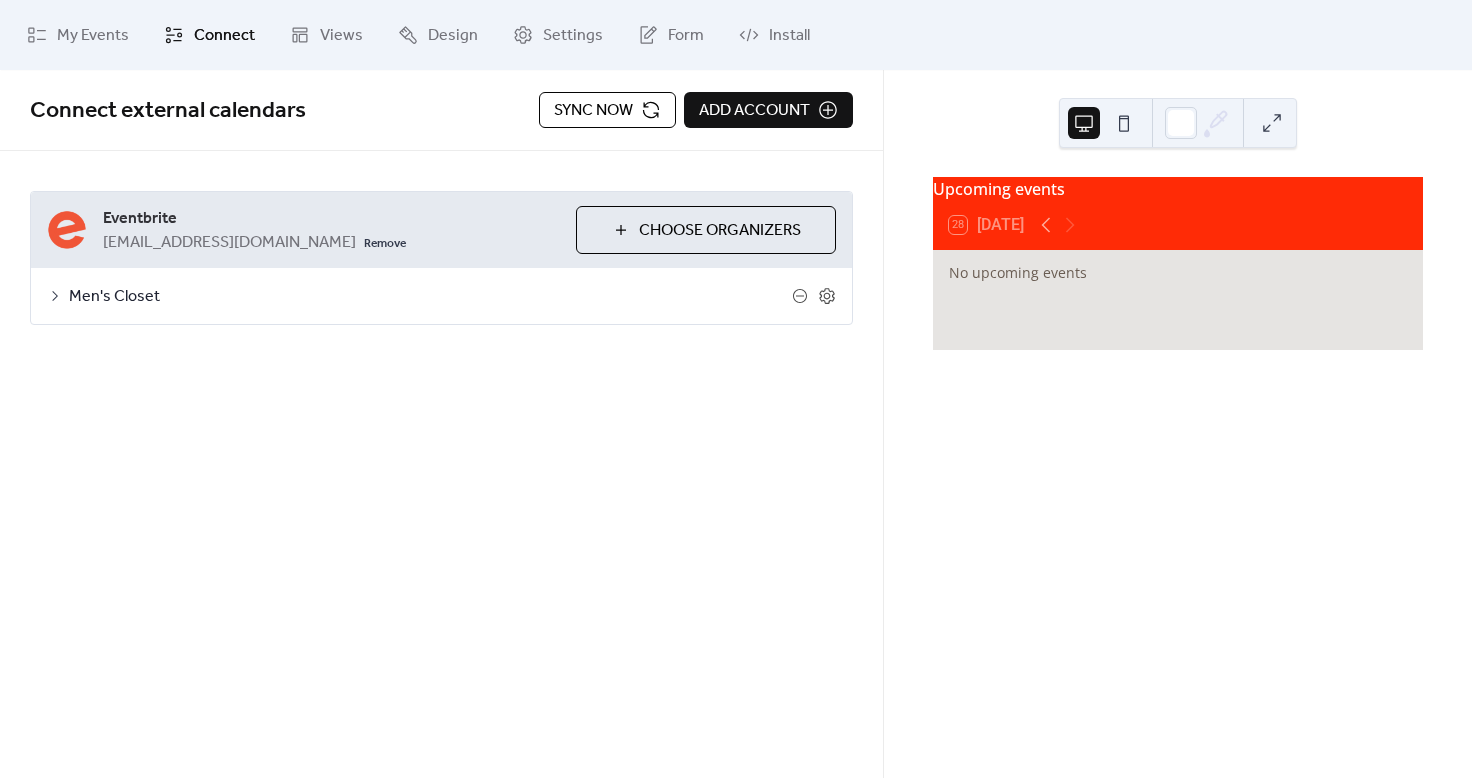click on "Men's Closet" at bounding box center [430, 297] 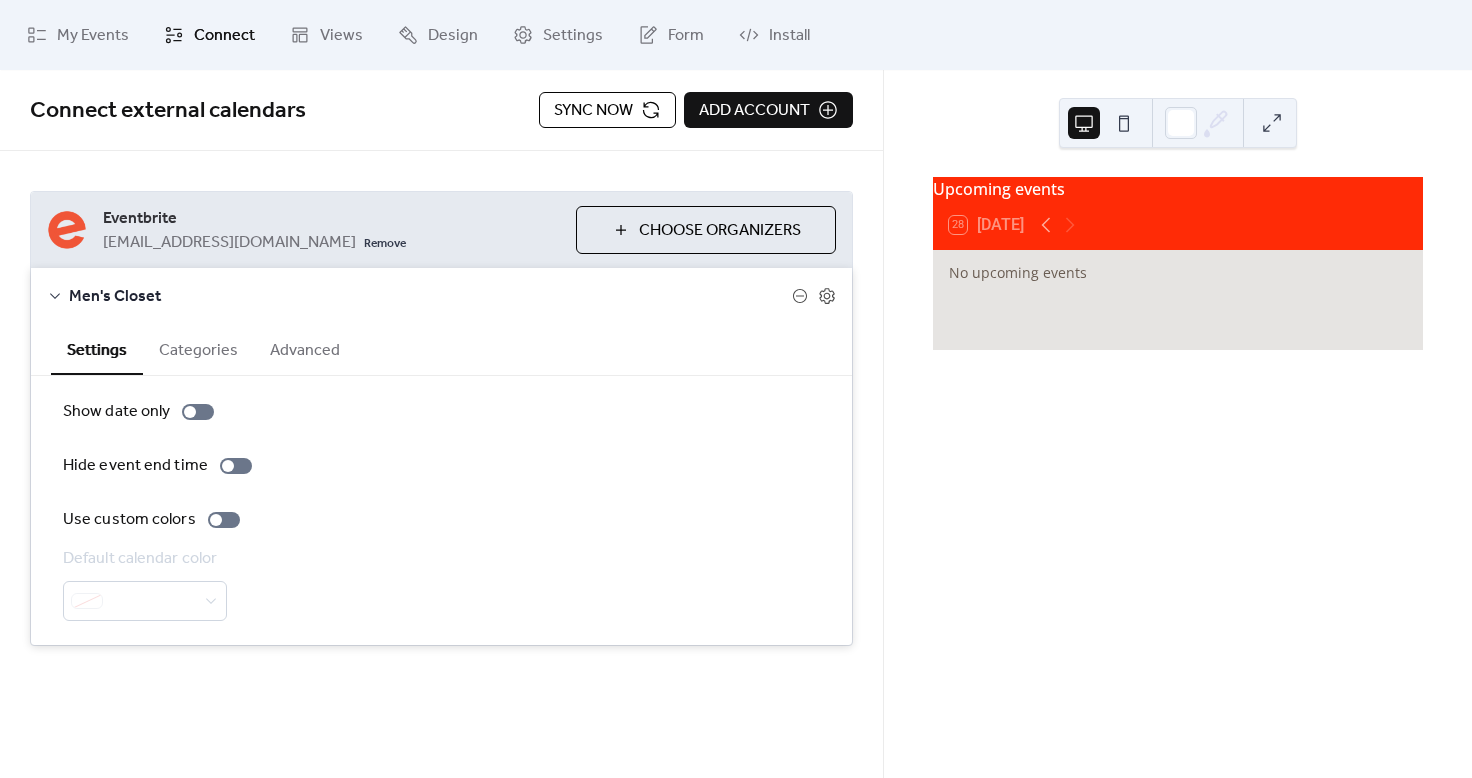 click on "Choose Organizers" at bounding box center (720, 231) 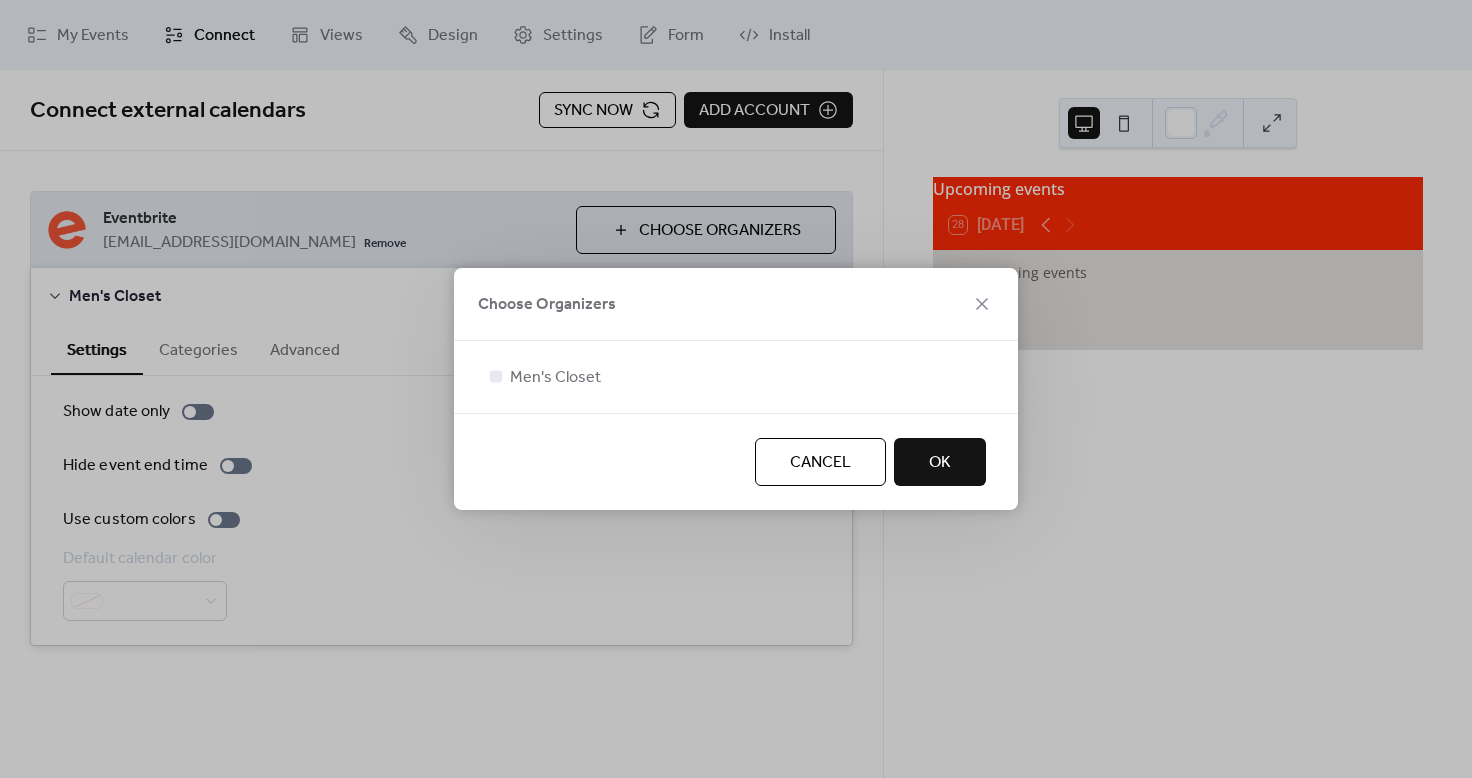 click on "Cancel" at bounding box center (820, 462) 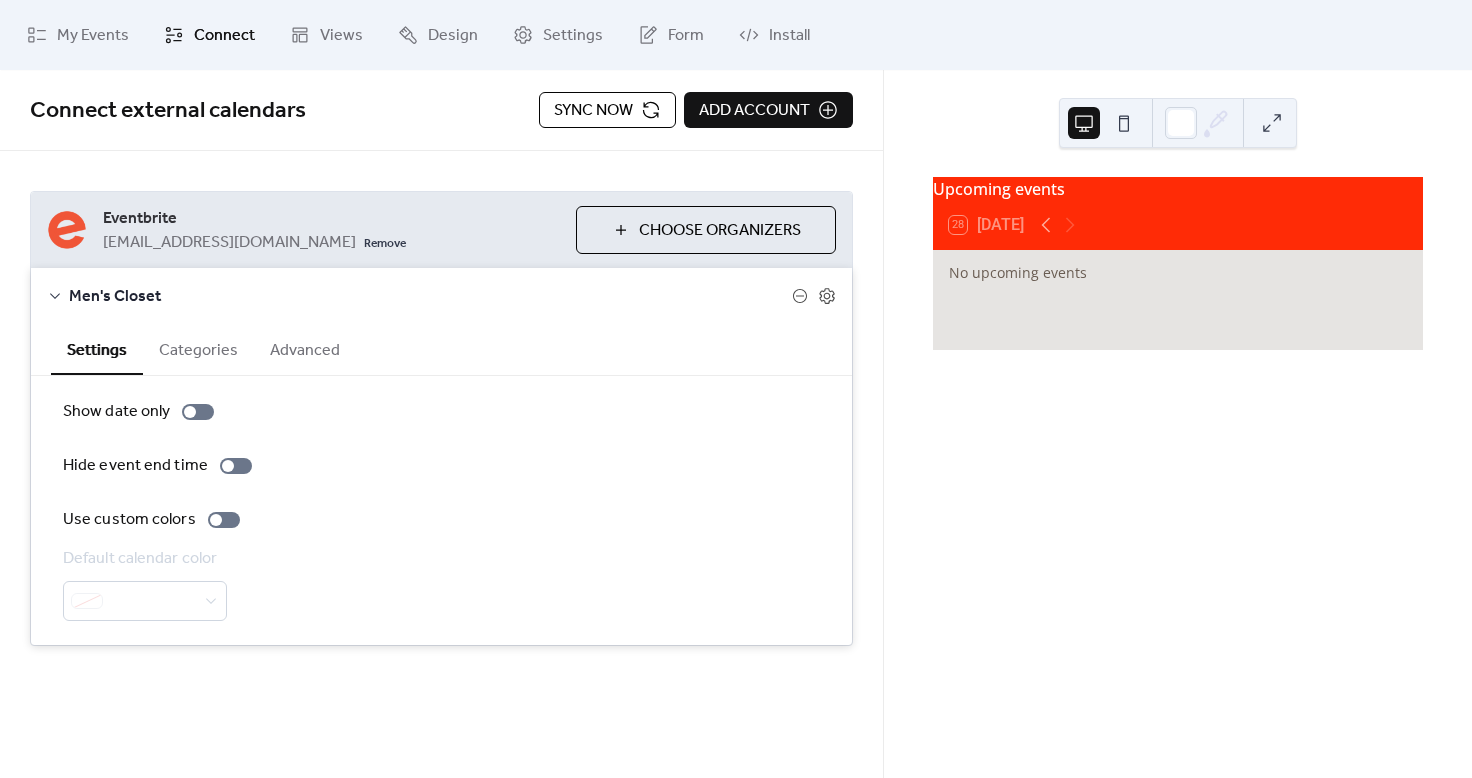 click on "Add account" at bounding box center [754, 111] 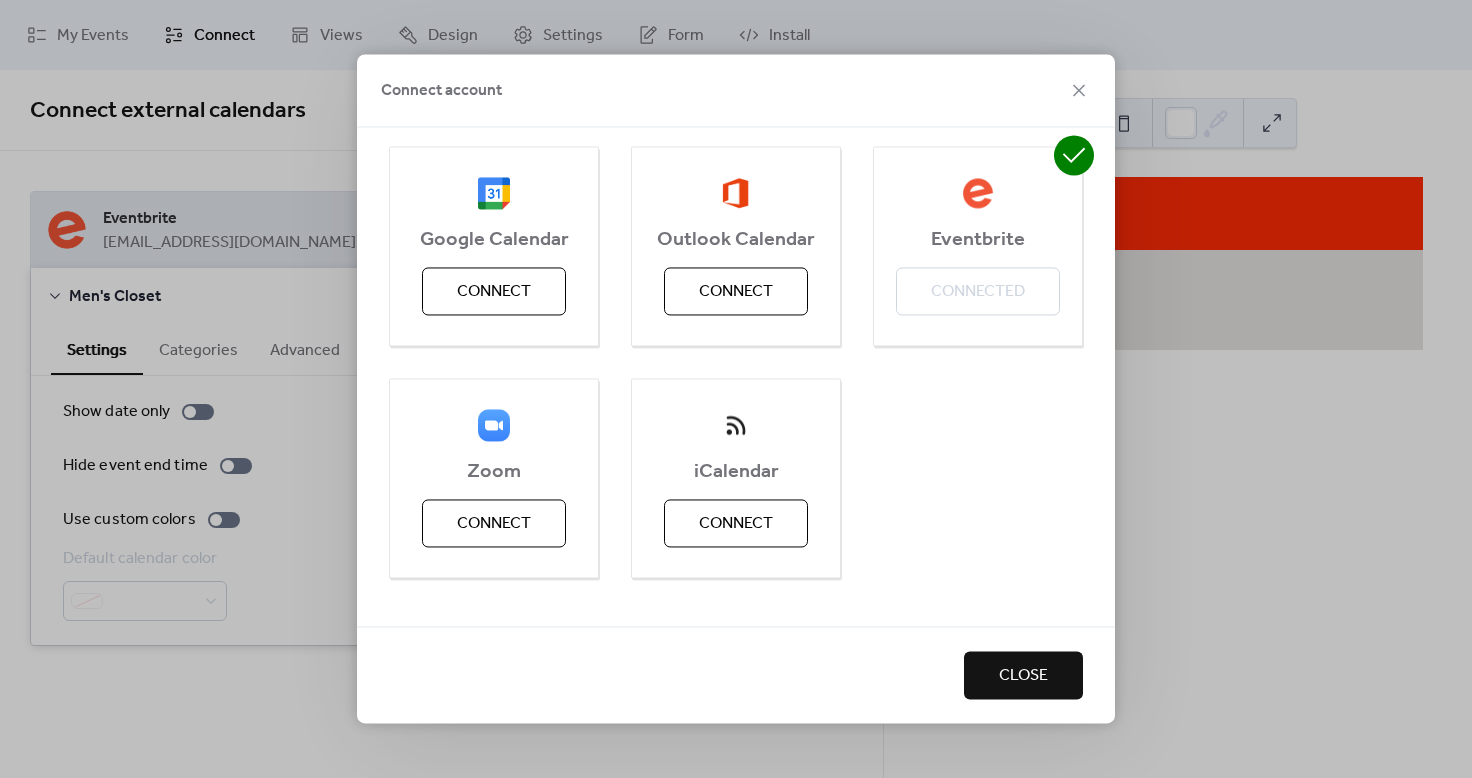 scroll, scrollTop: 0, scrollLeft: 0, axis: both 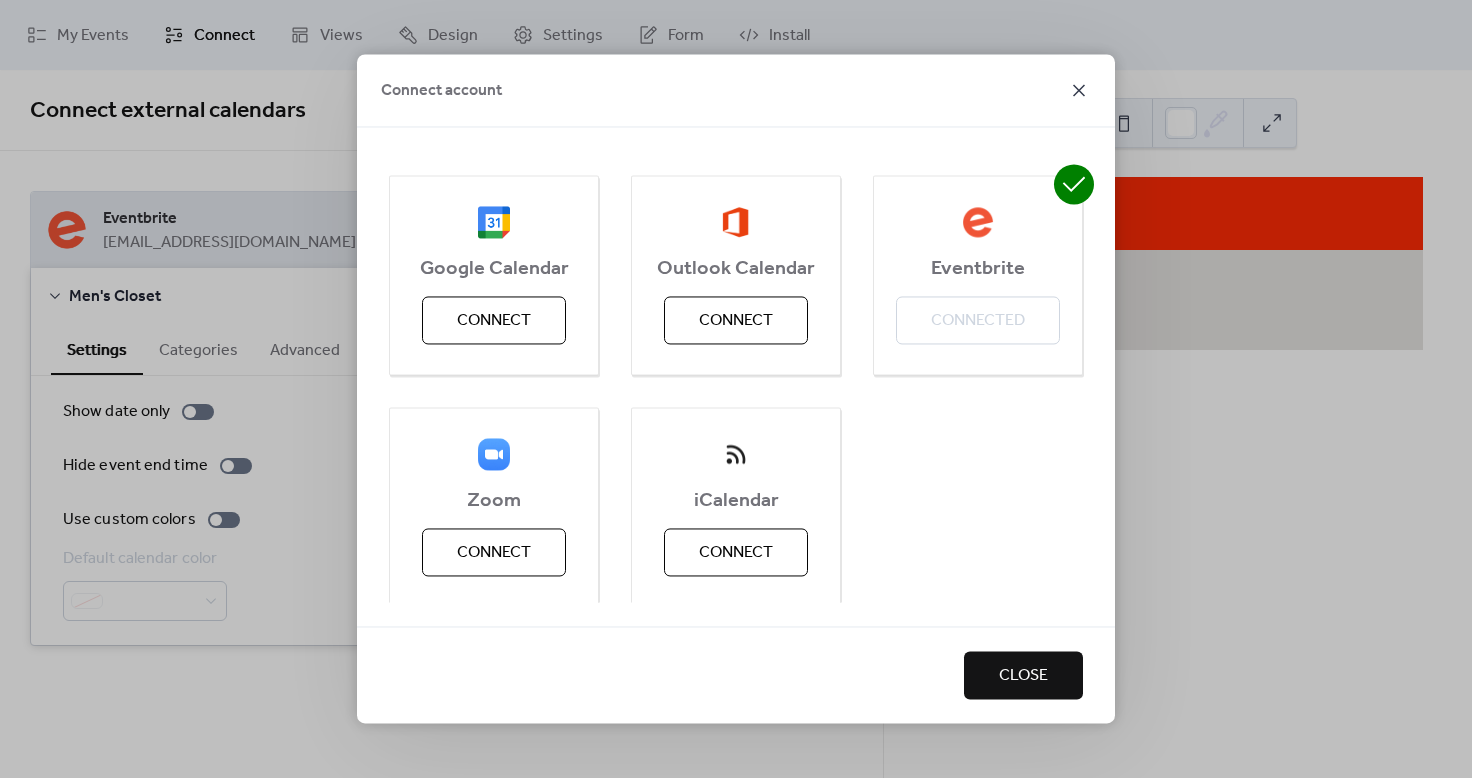 click 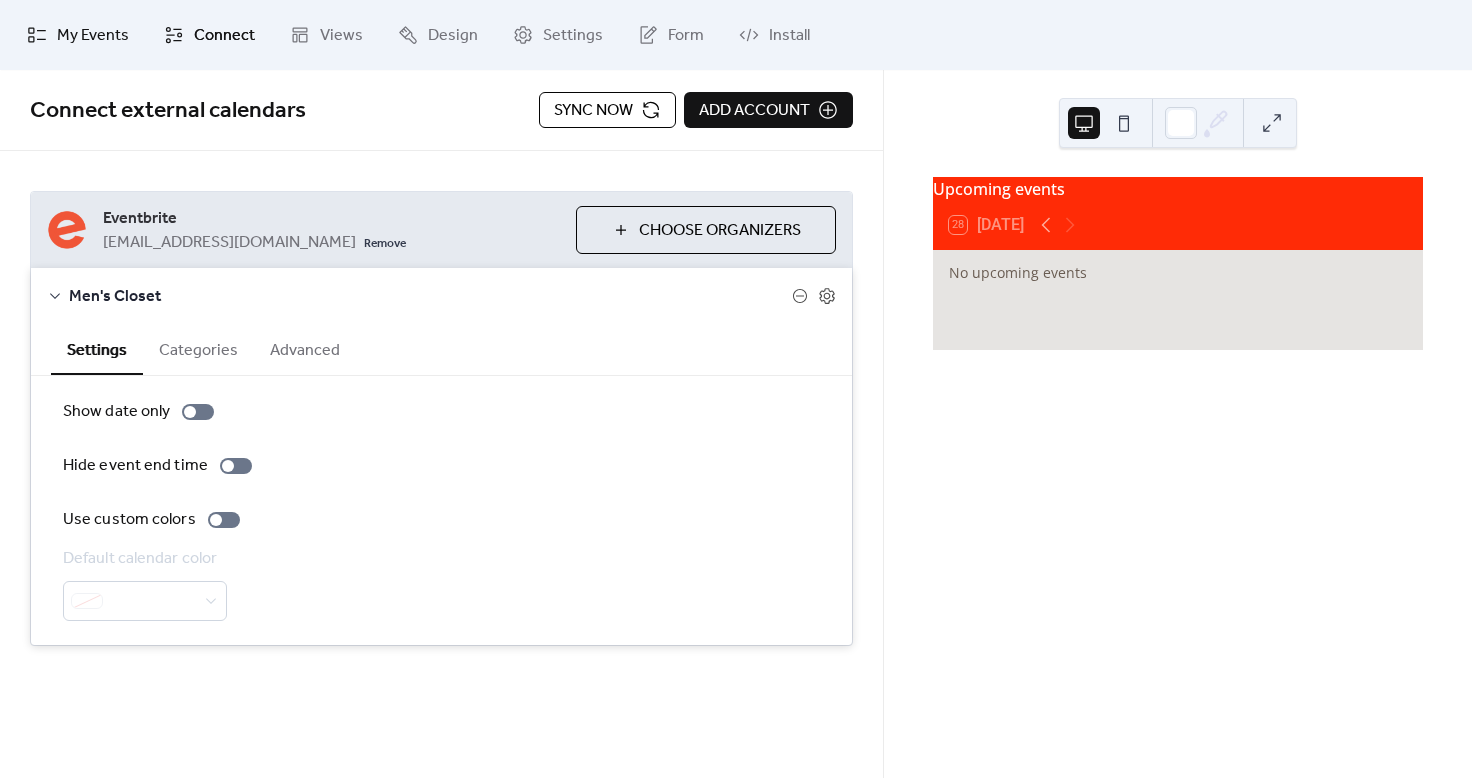 click on "My Events" at bounding box center [93, 36] 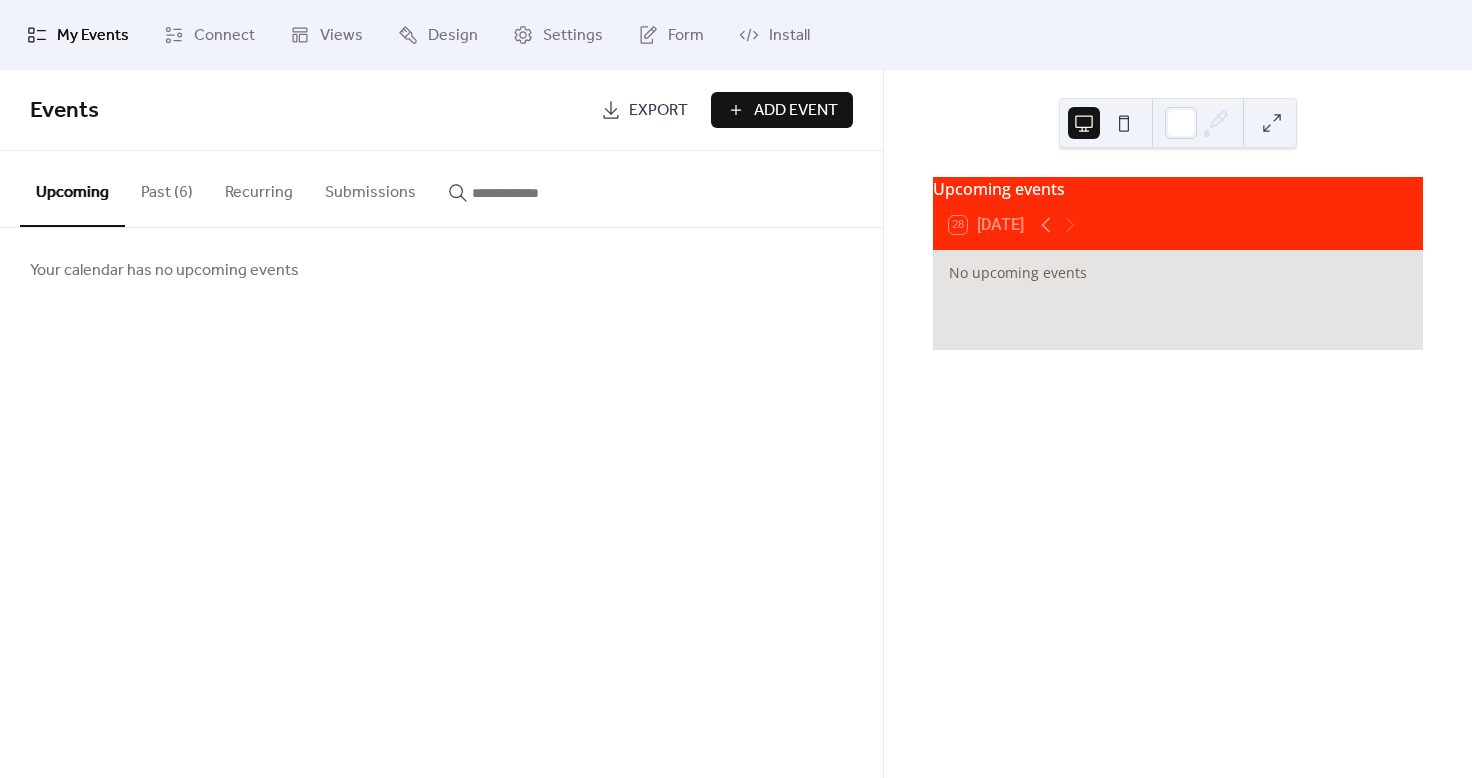 click on "Add Event" at bounding box center [796, 111] 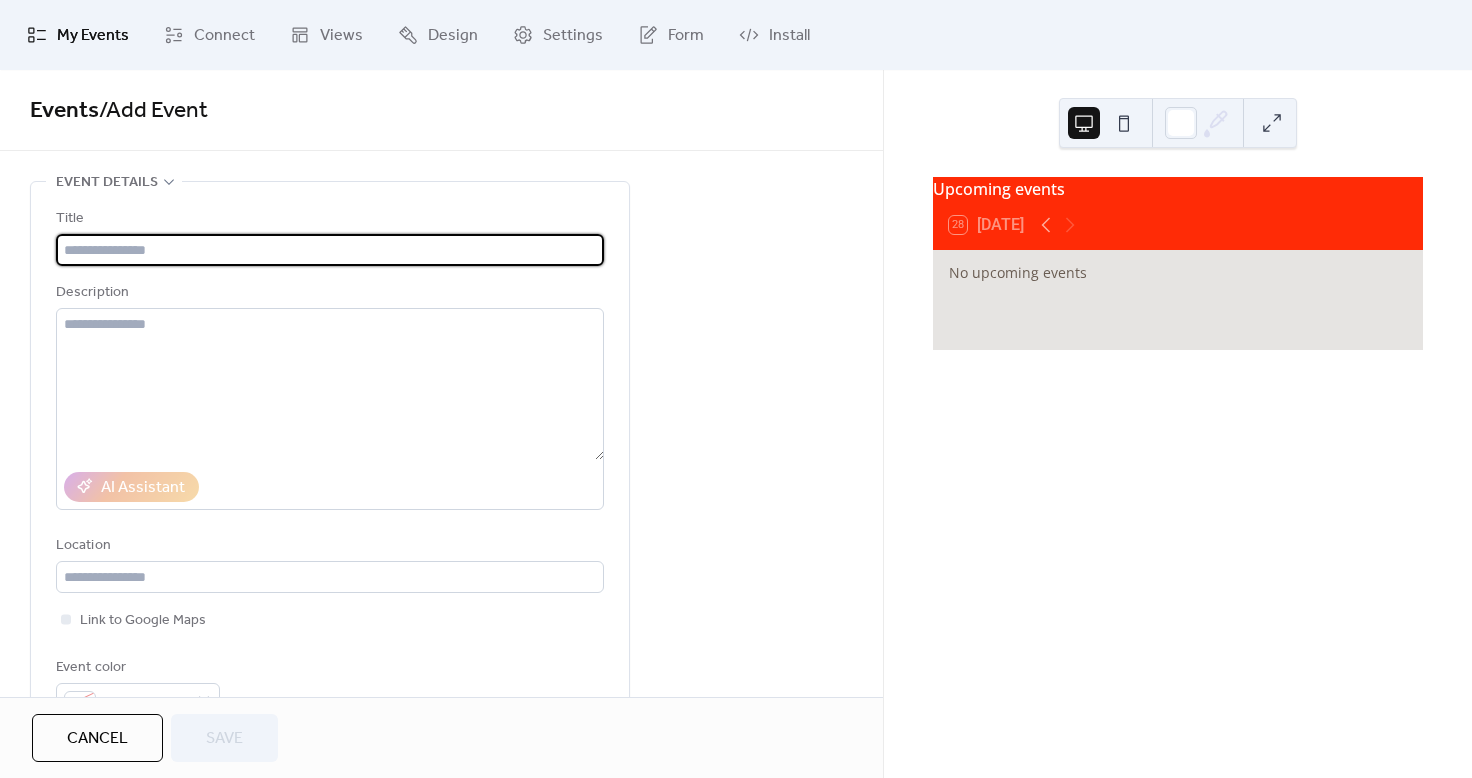 paste on "**********" 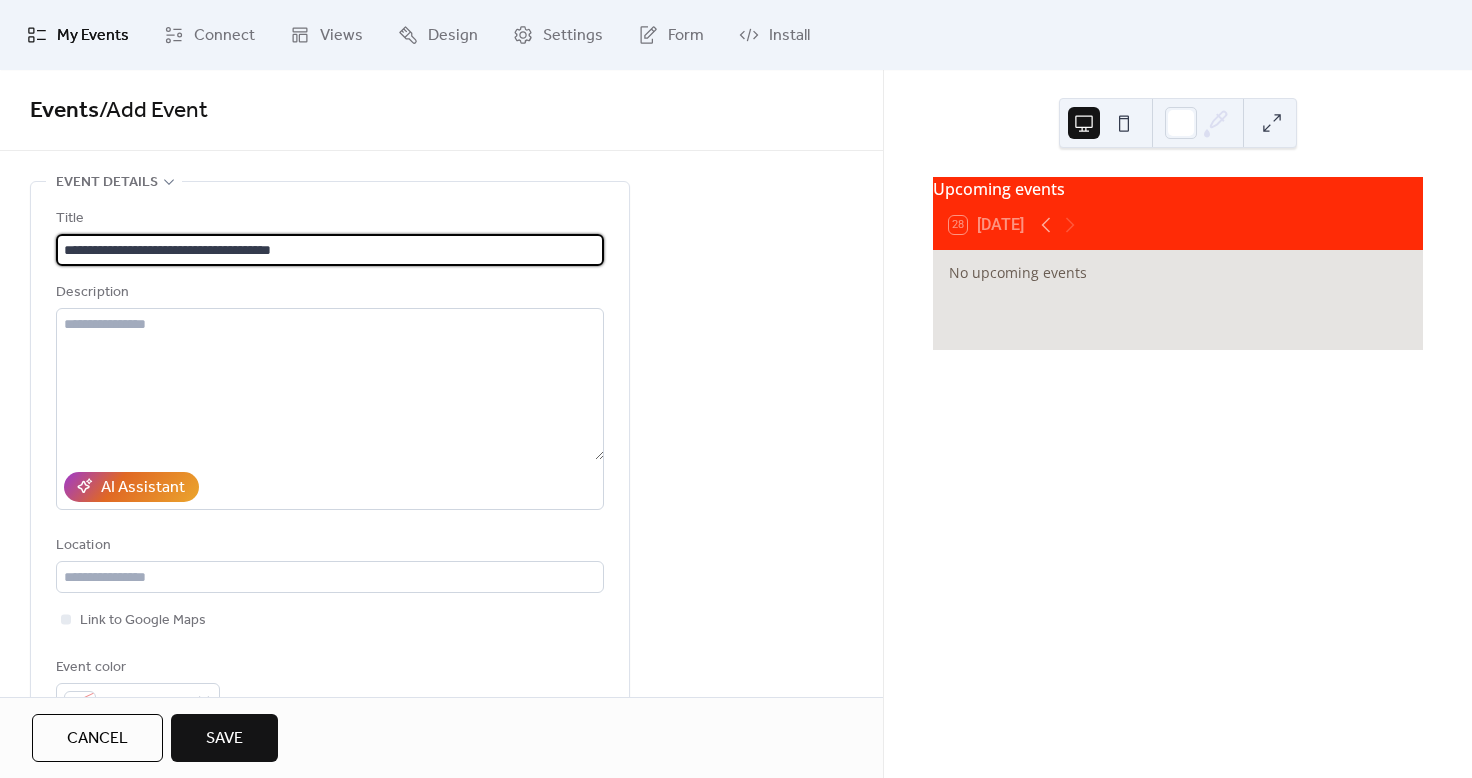 type on "**********" 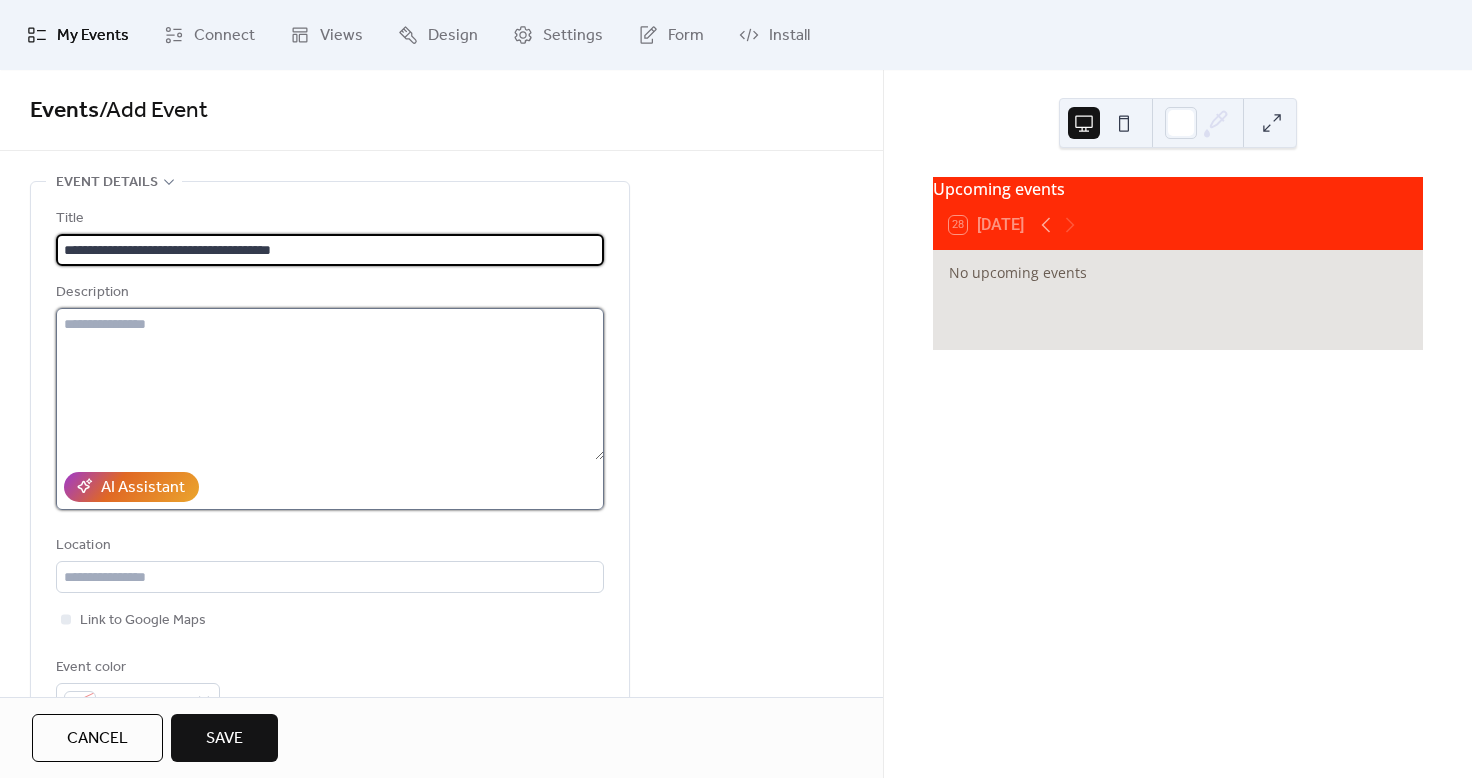 click at bounding box center [330, 384] 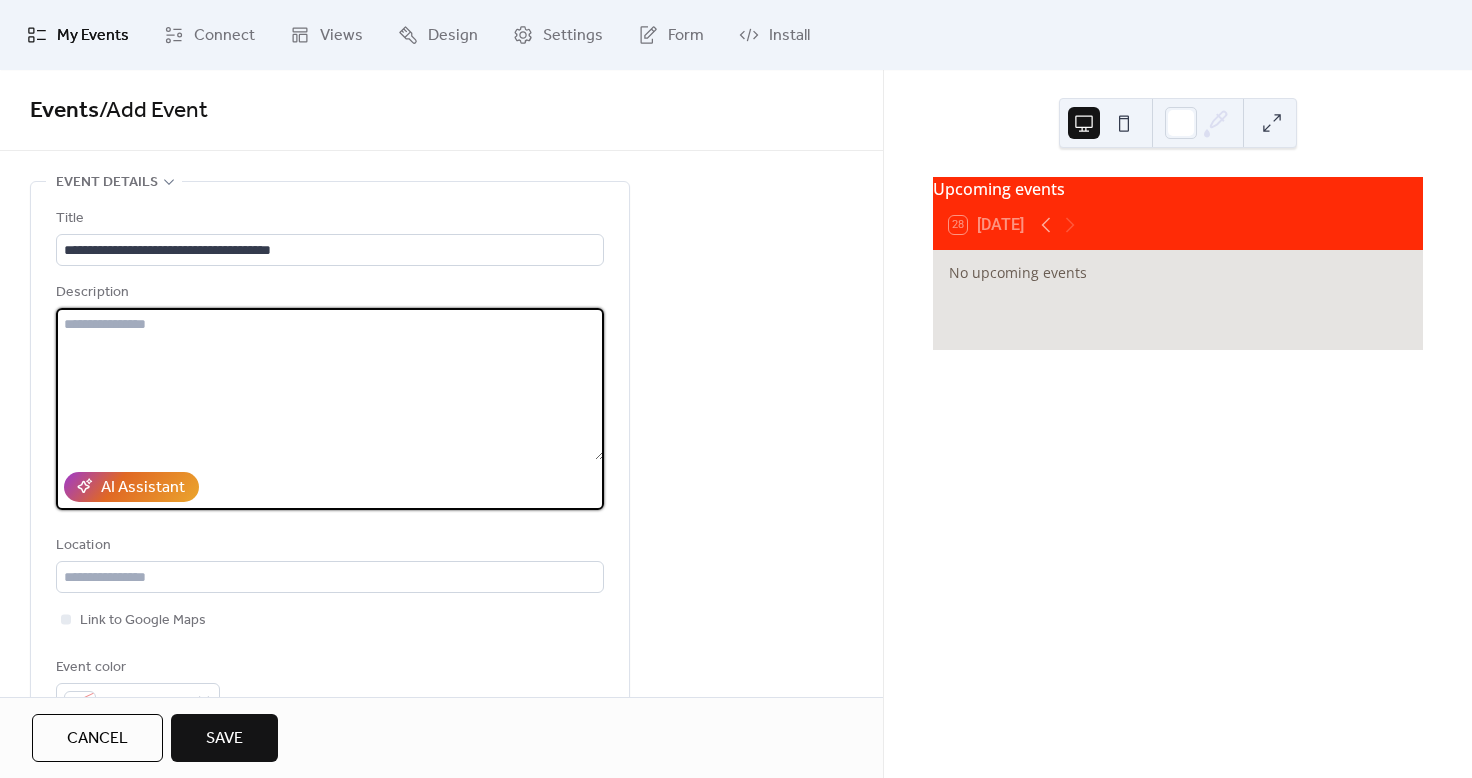 paste on "**********" 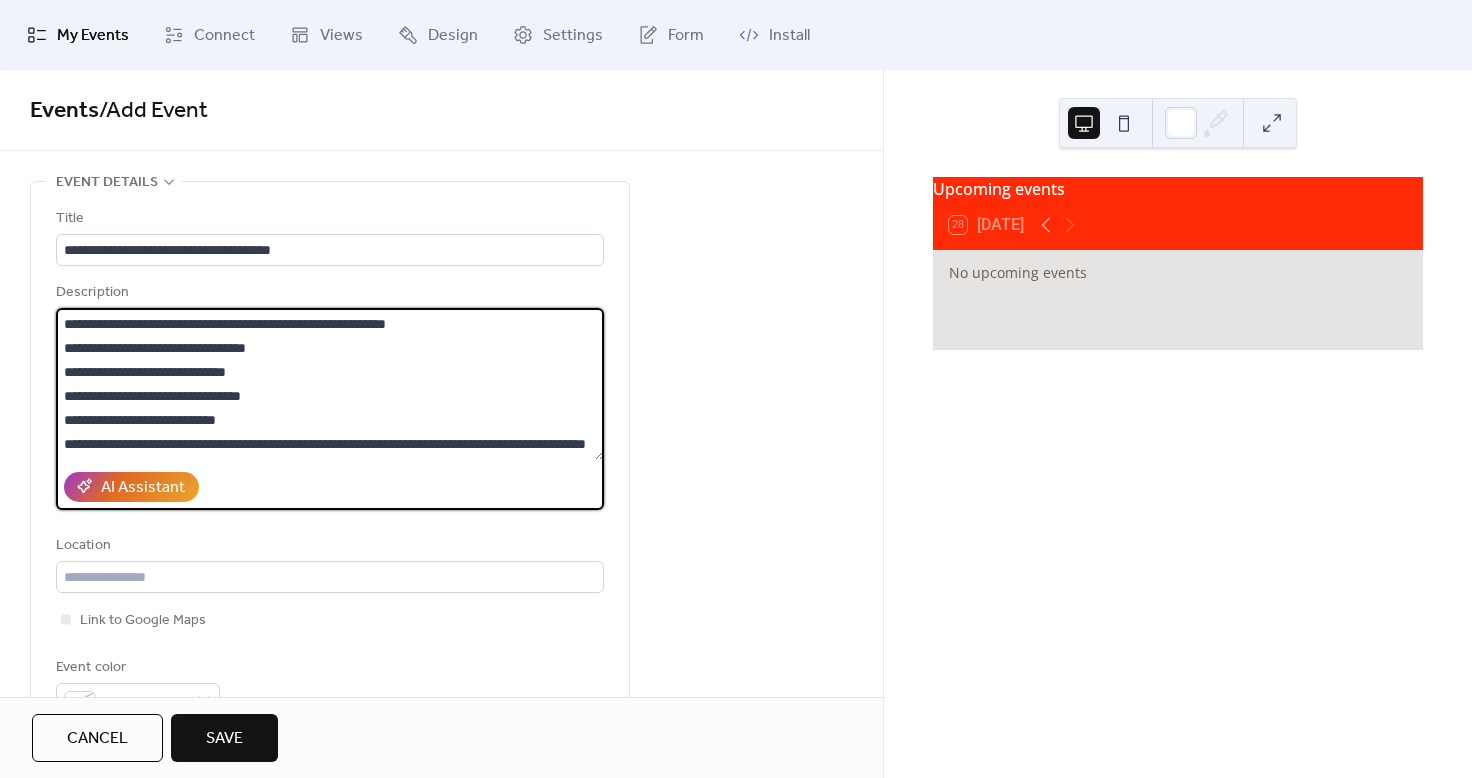 scroll, scrollTop: 96, scrollLeft: 0, axis: vertical 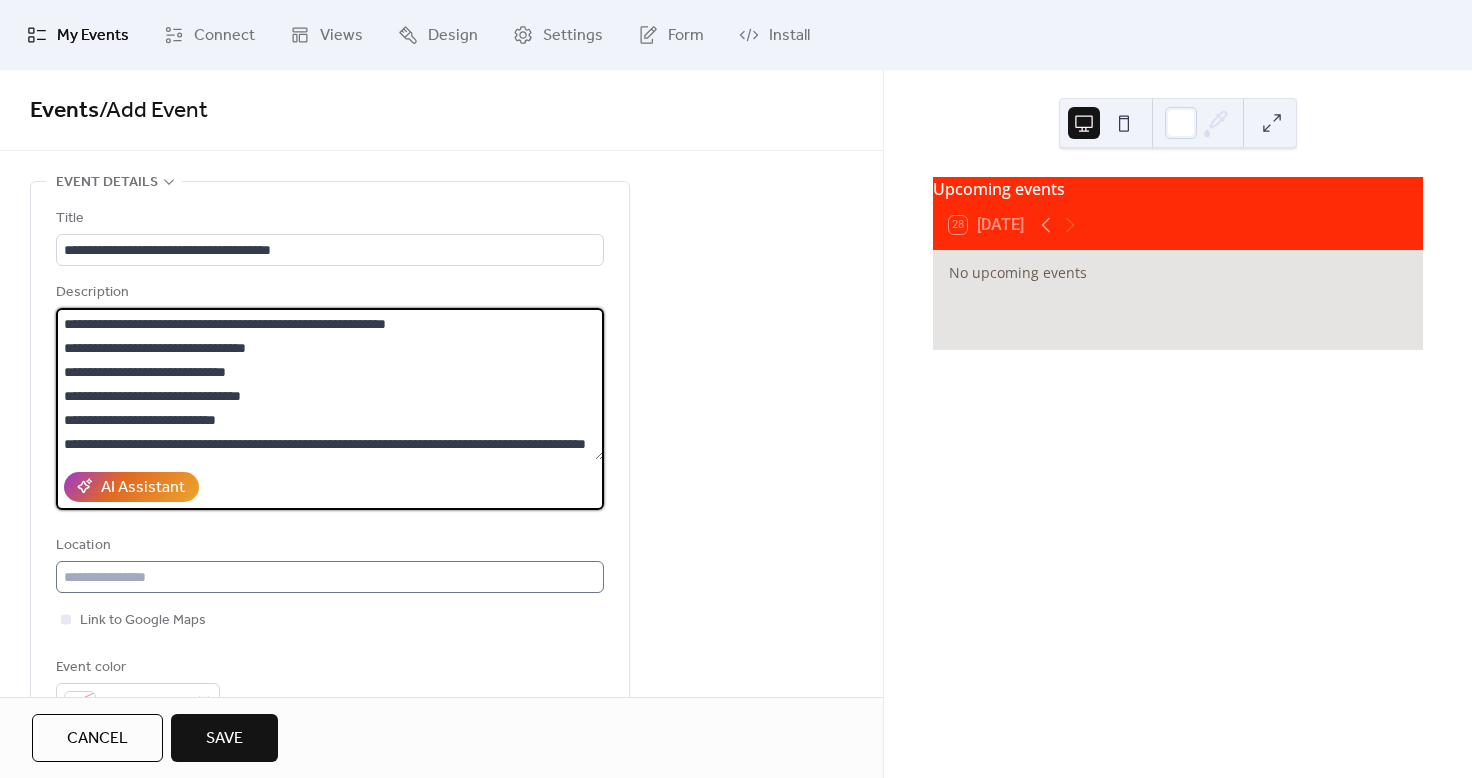 type on "**********" 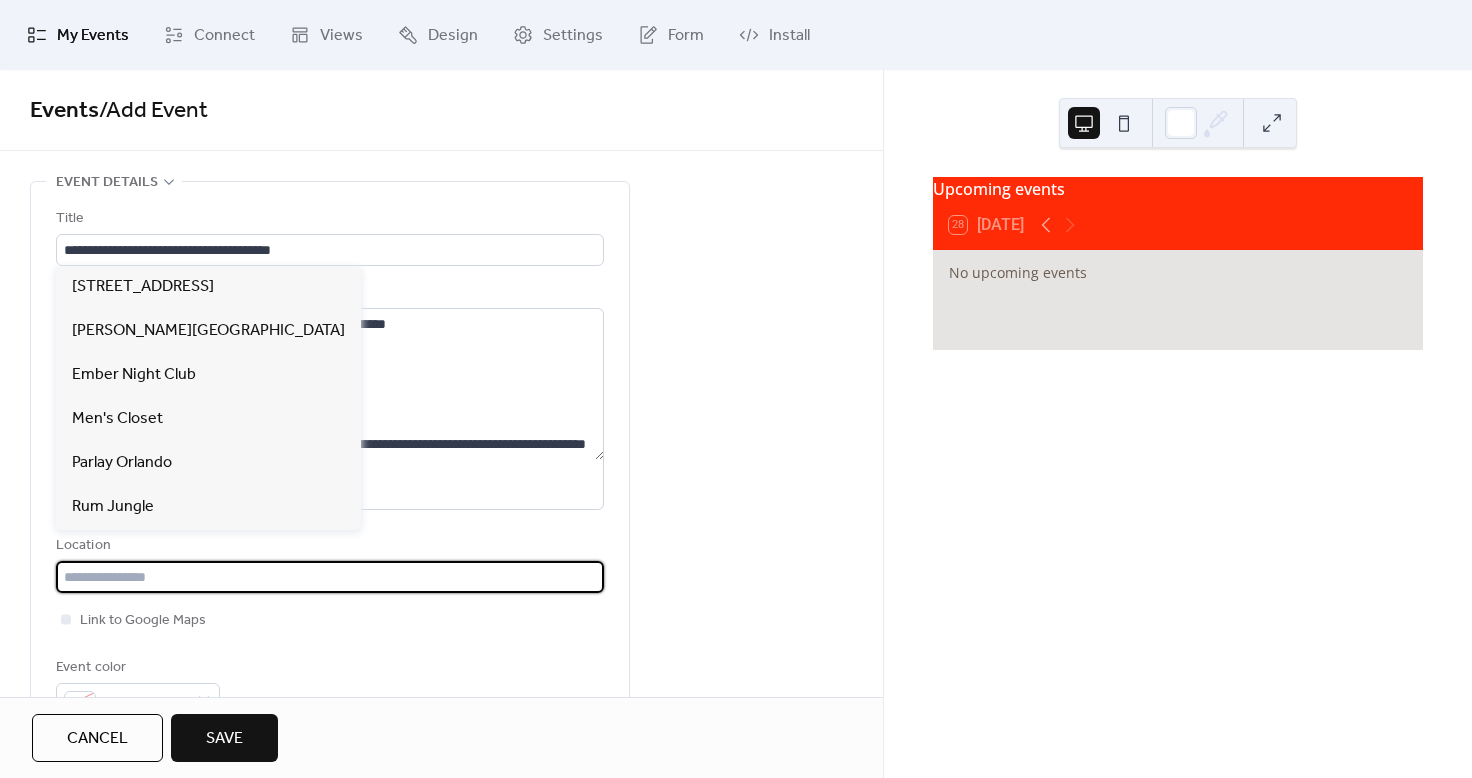 click at bounding box center [330, 577] 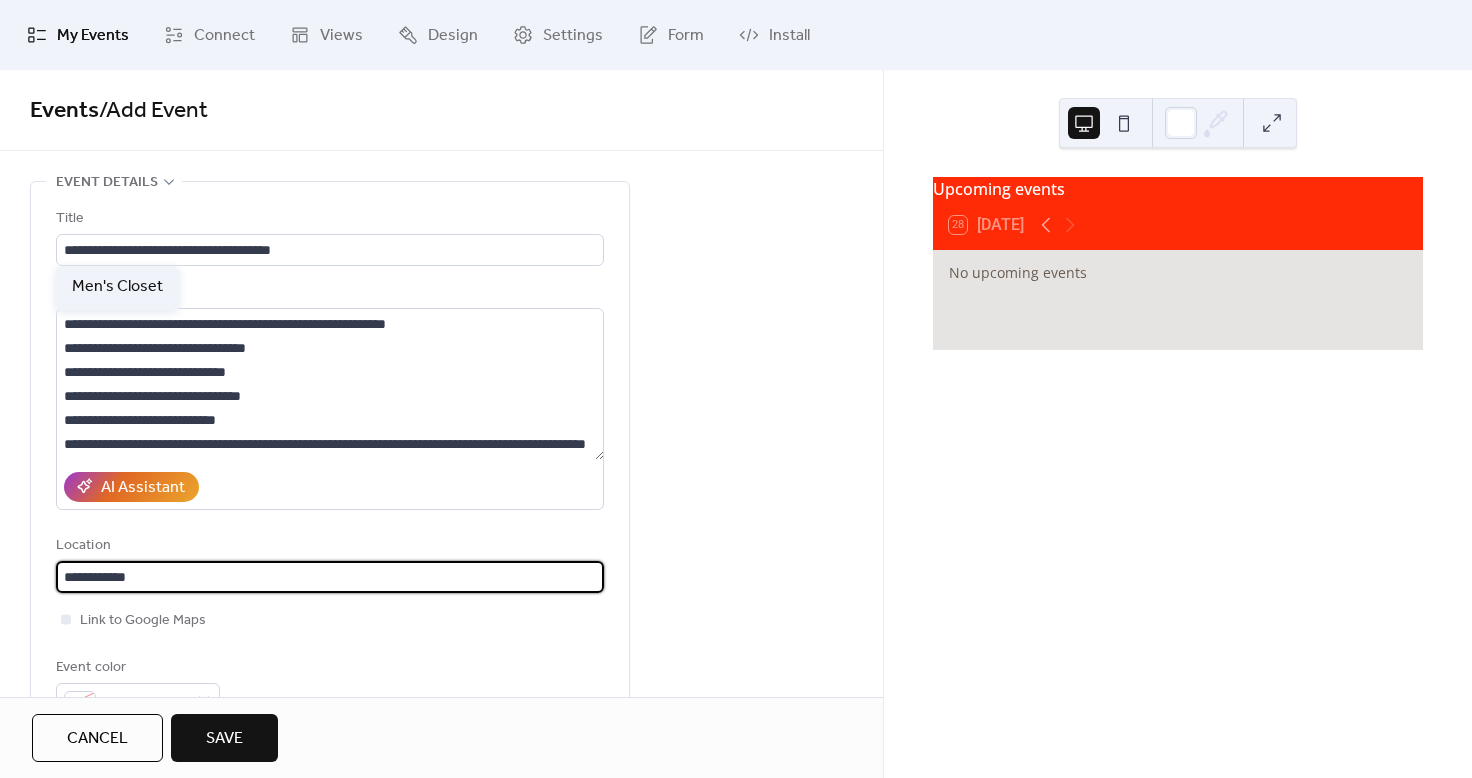 type on "**********" 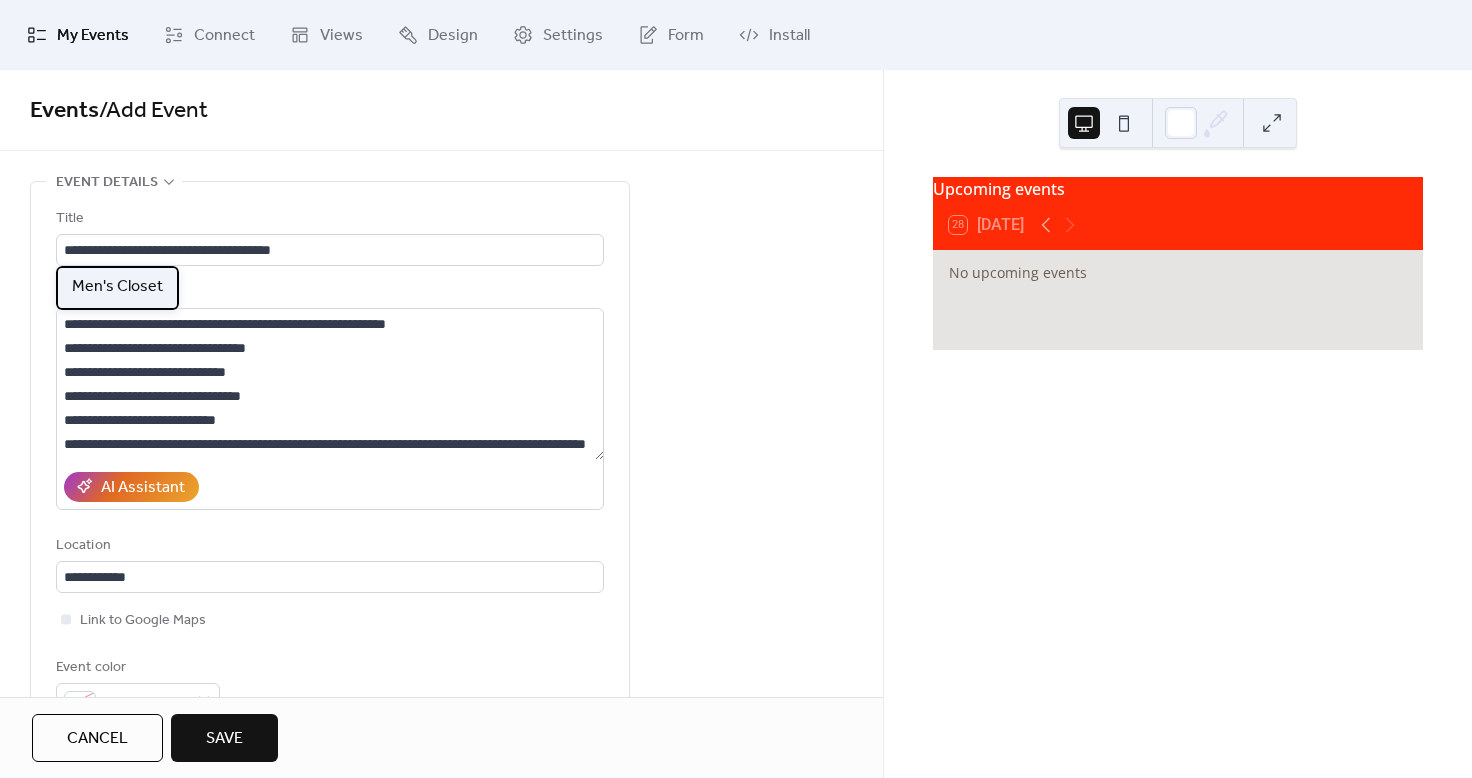 click on "Men's Closet" at bounding box center (117, 287) 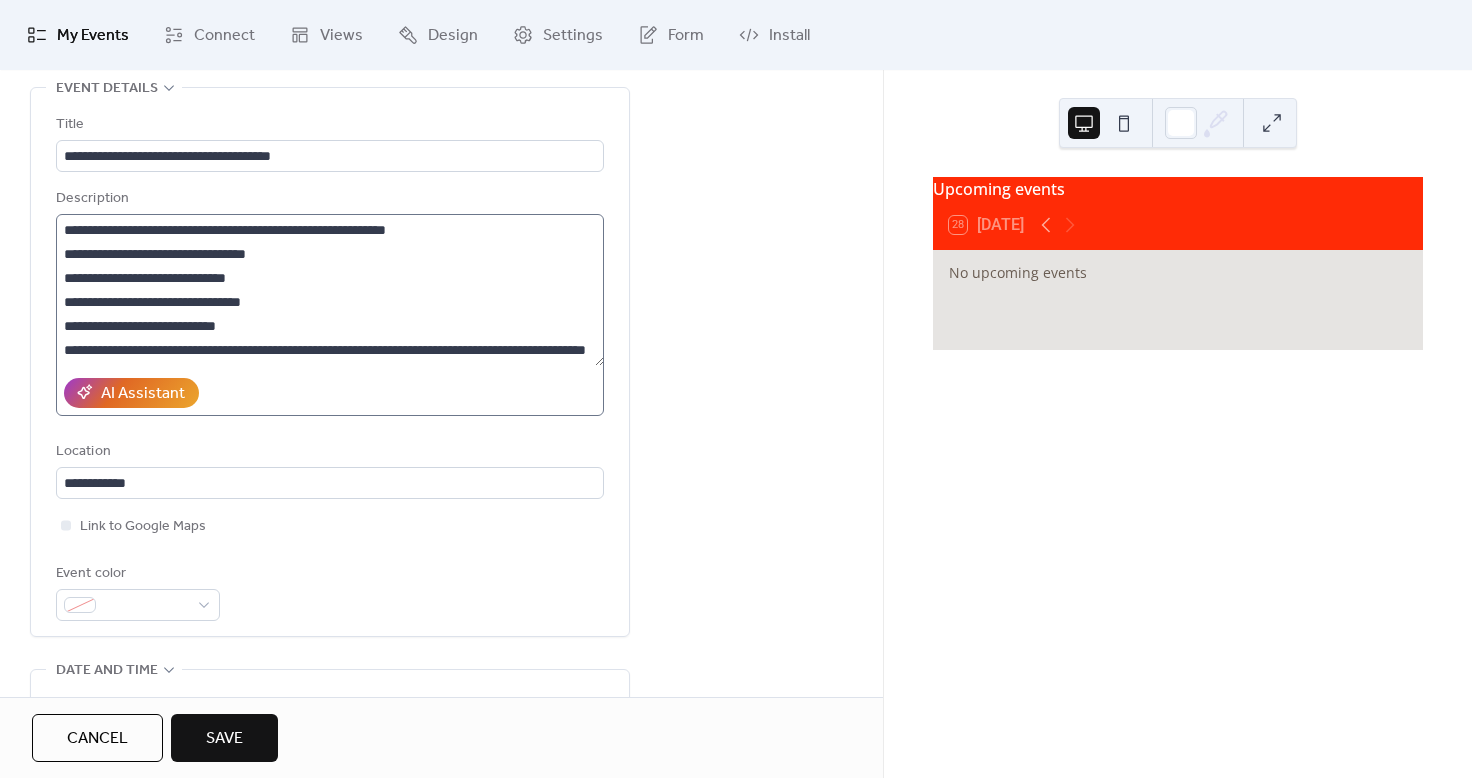 scroll, scrollTop: 172, scrollLeft: 0, axis: vertical 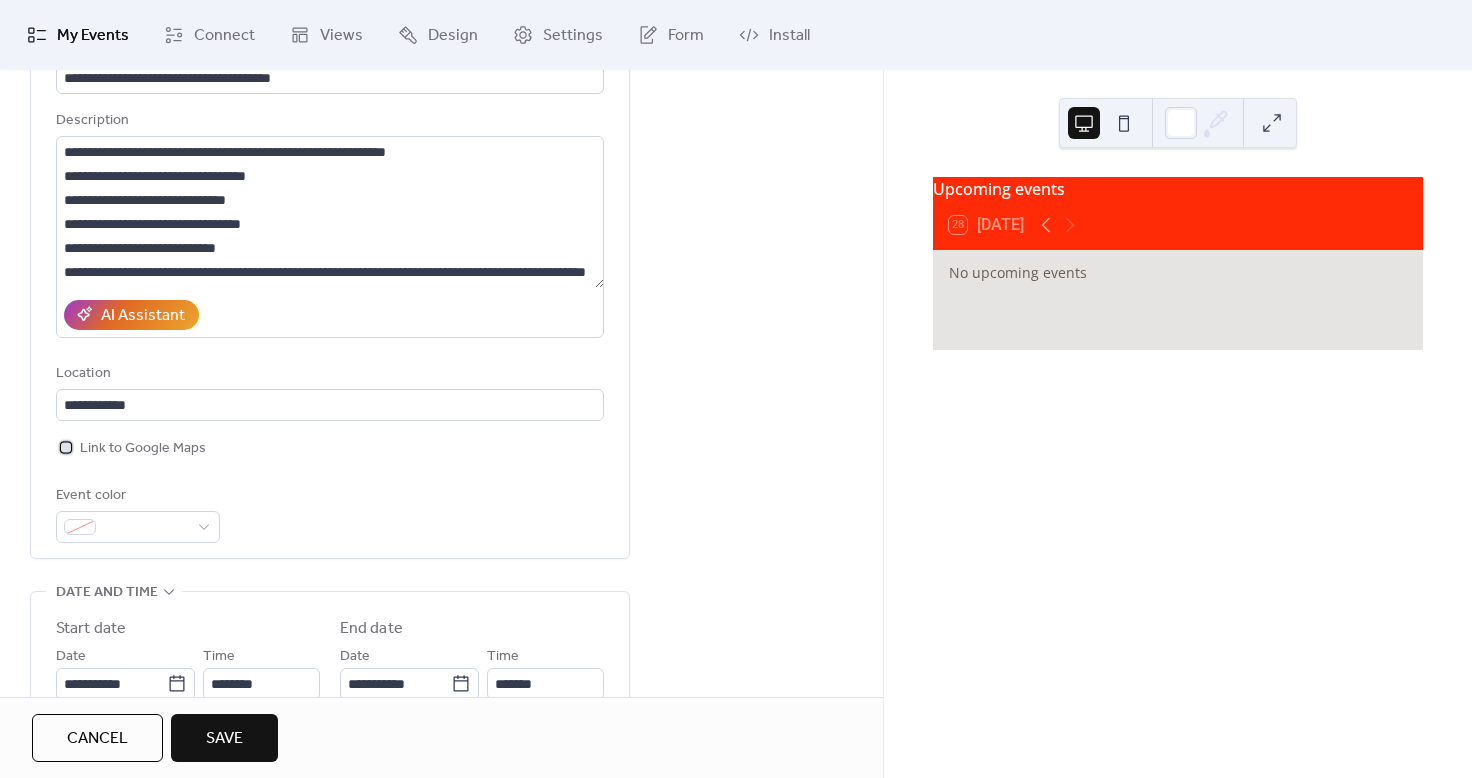 click on "Link to Google Maps" at bounding box center [143, 449] 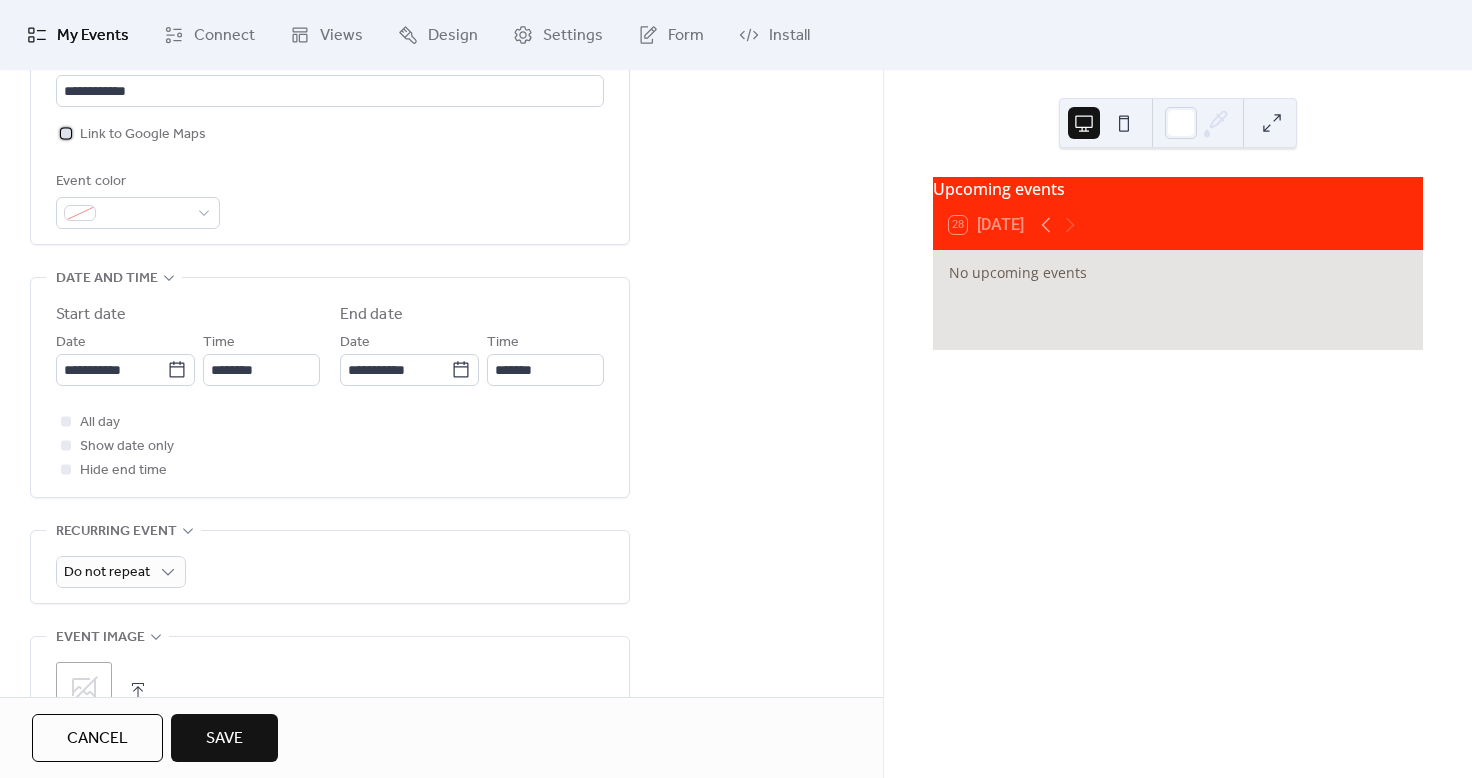 scroll, scrollTop: 495, scrollLeft: 0, axis: vertical 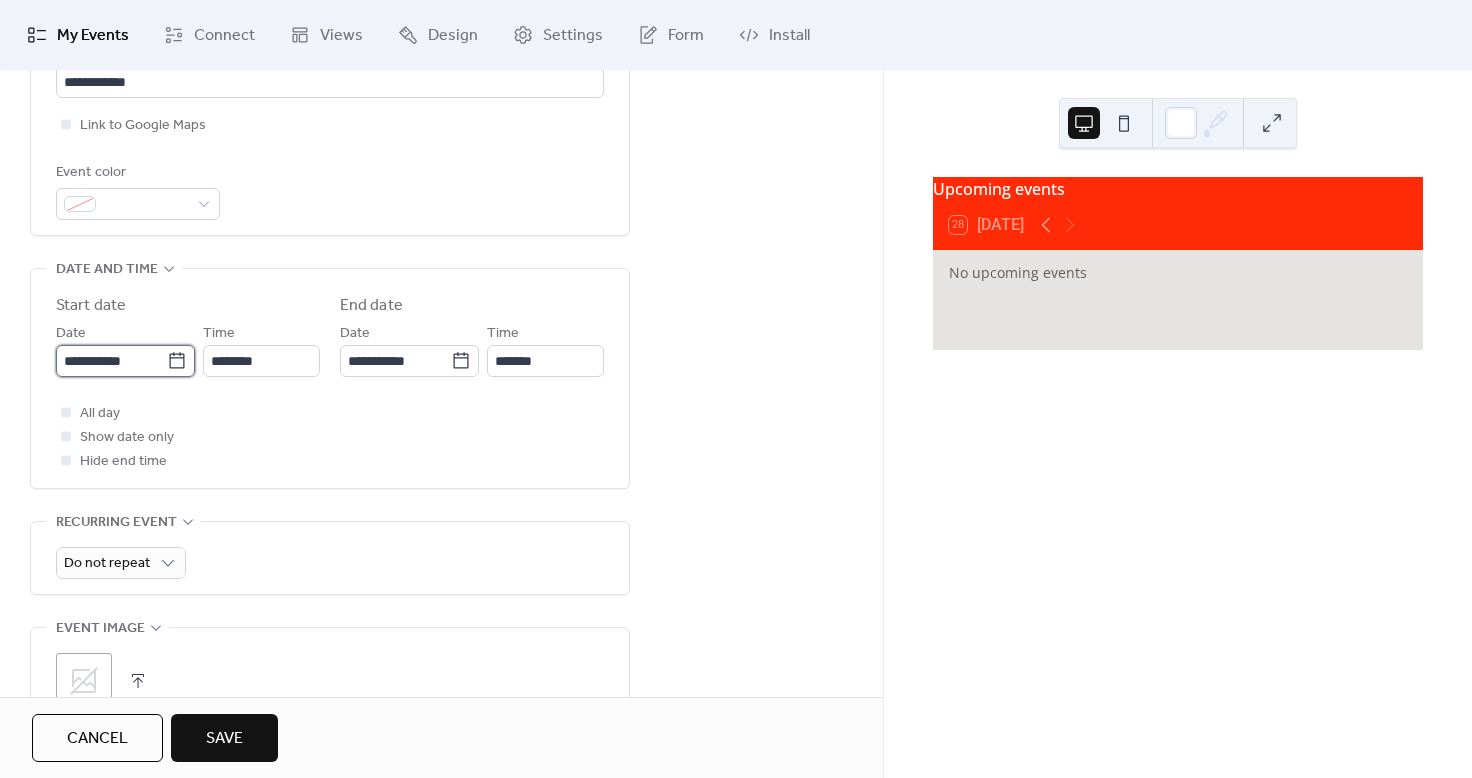 click on "**********" at bounding box center [111, 361] 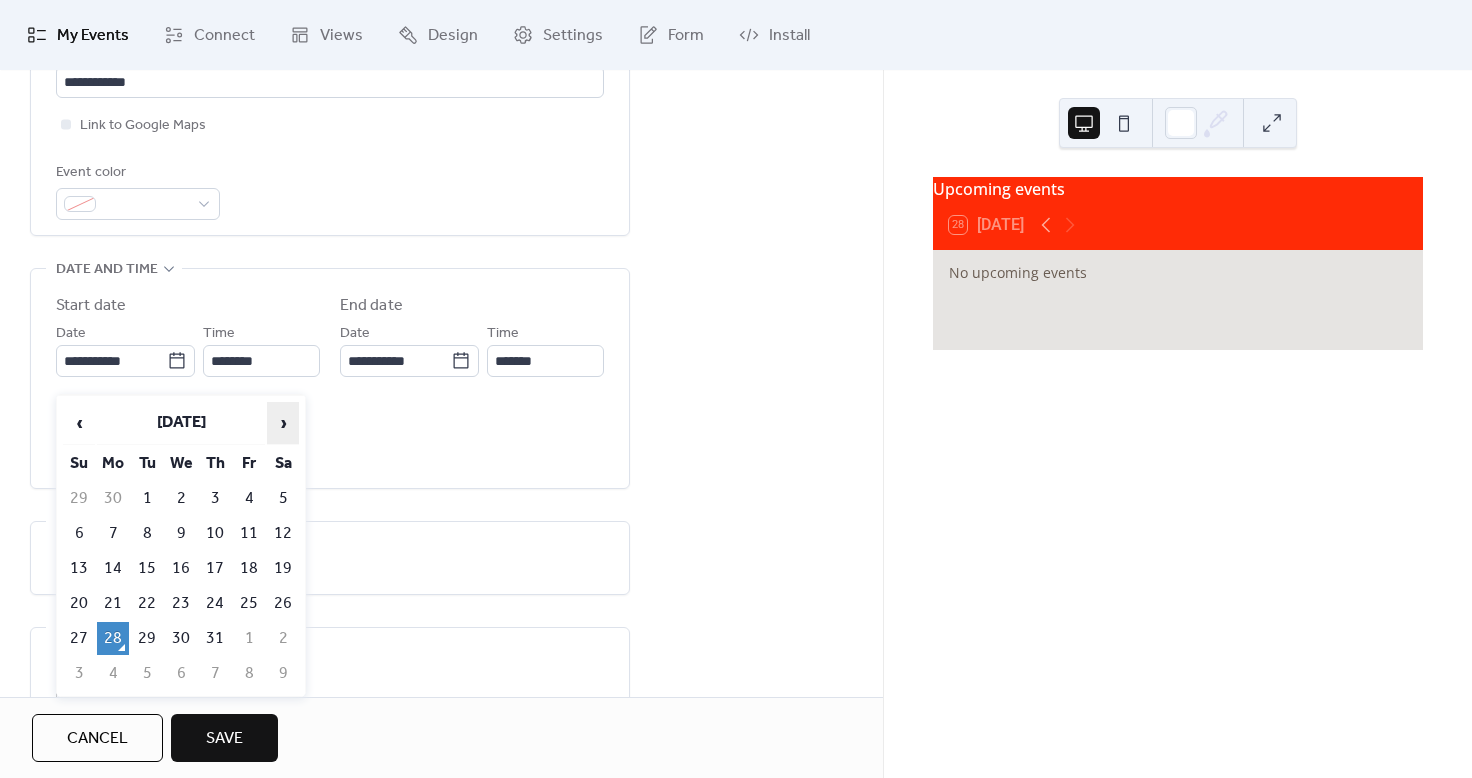click on "›" at bounding box center [283, 423] 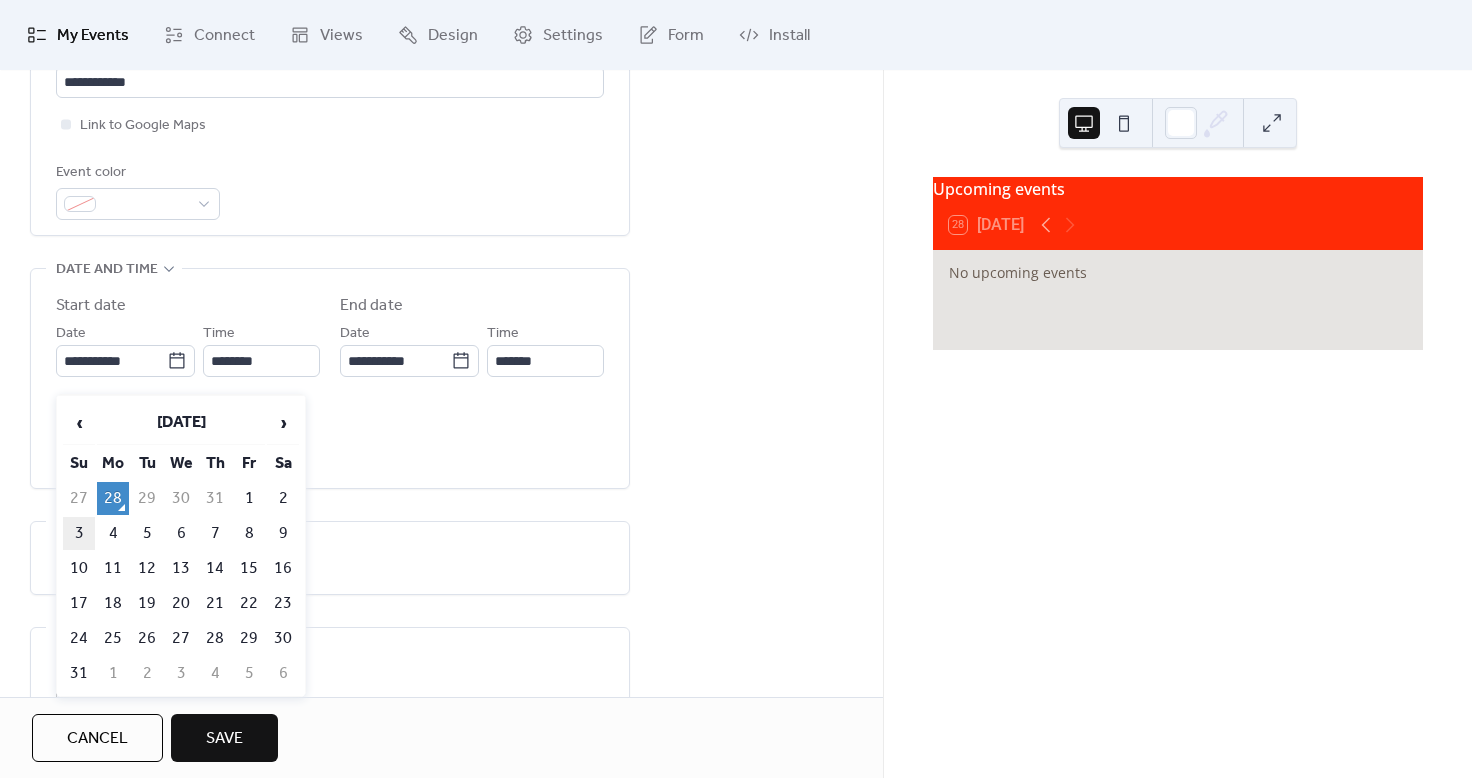 click on "3" at bounding box center (79, 533) 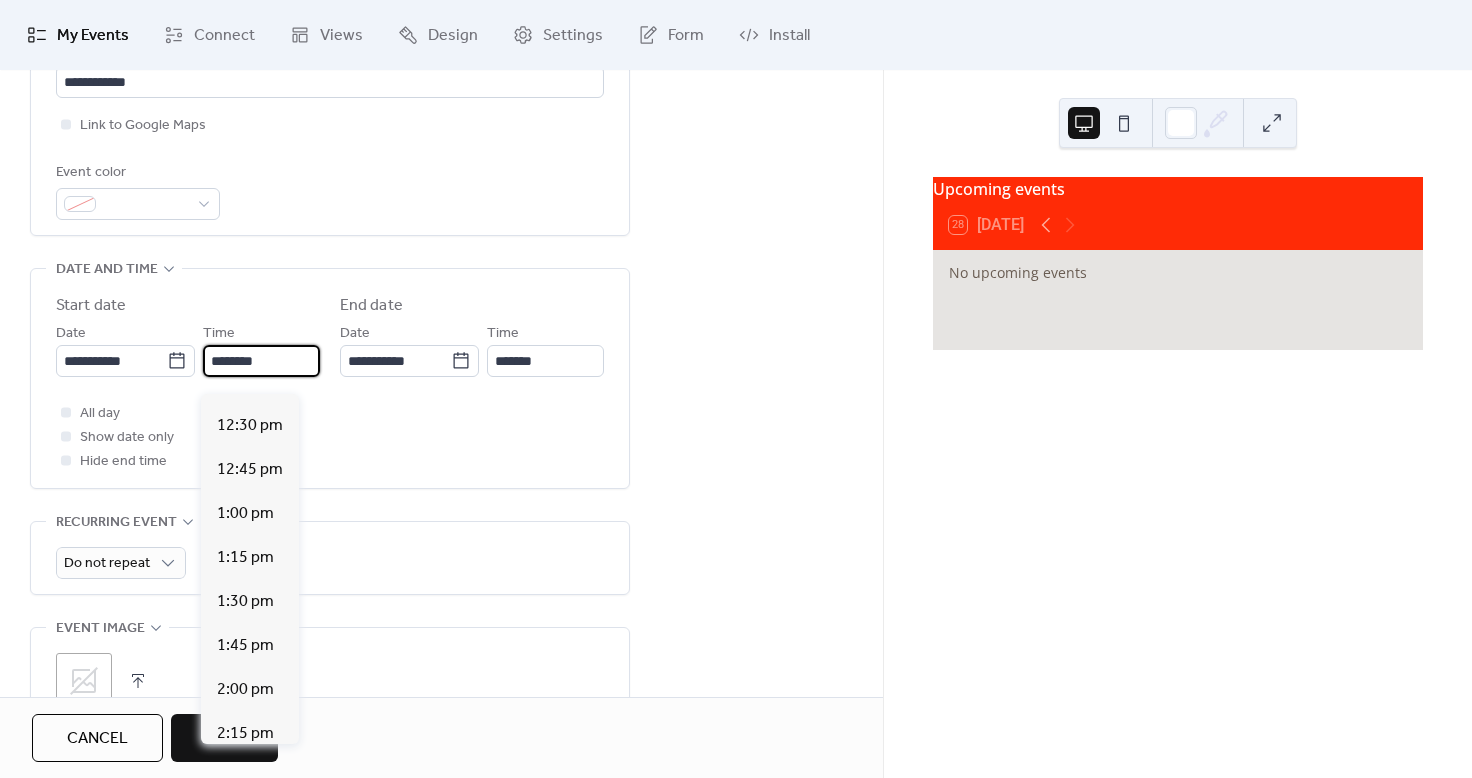 click on "********" at bounding box center (261, 361) 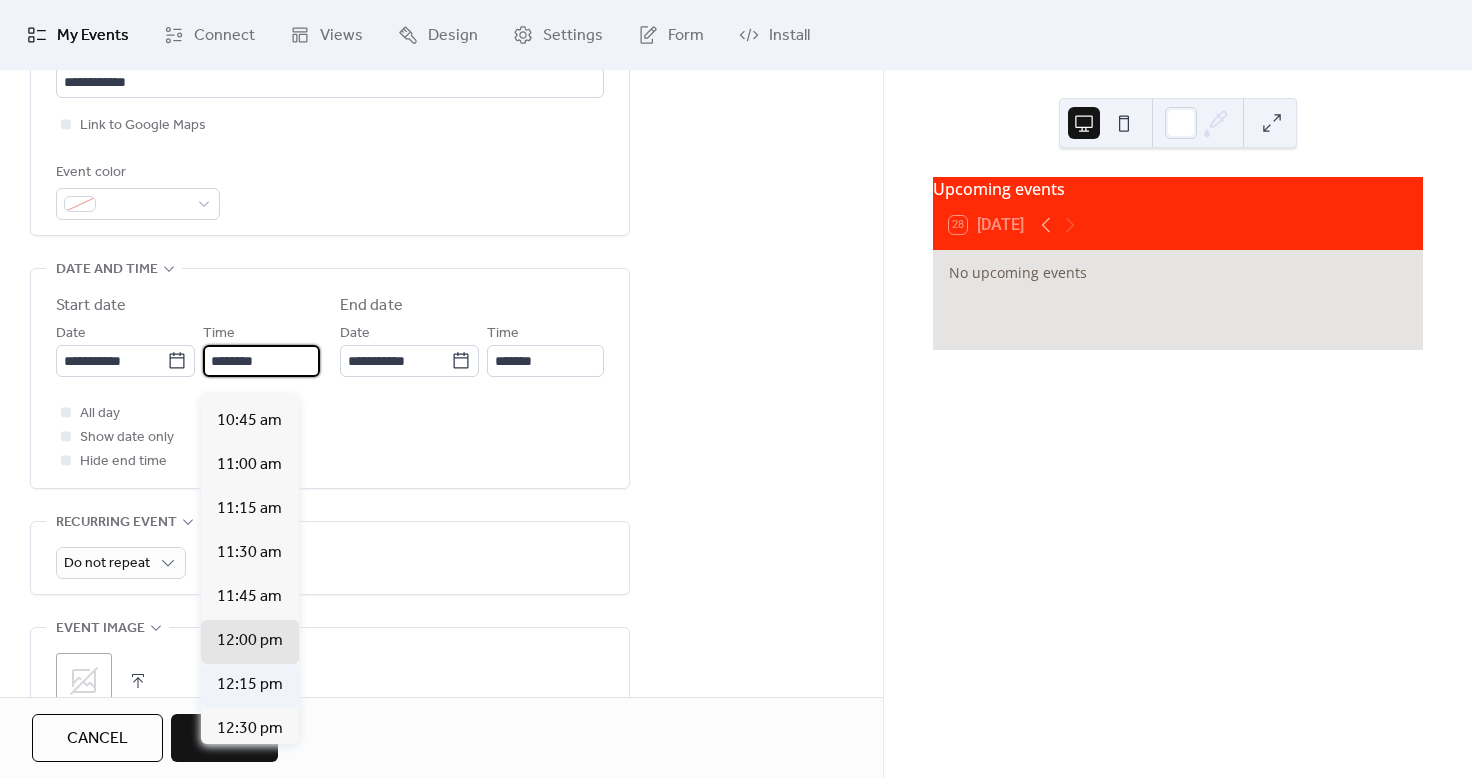 scroll, scrollTop: 1889, scrollLeft: 0, axis: vertical 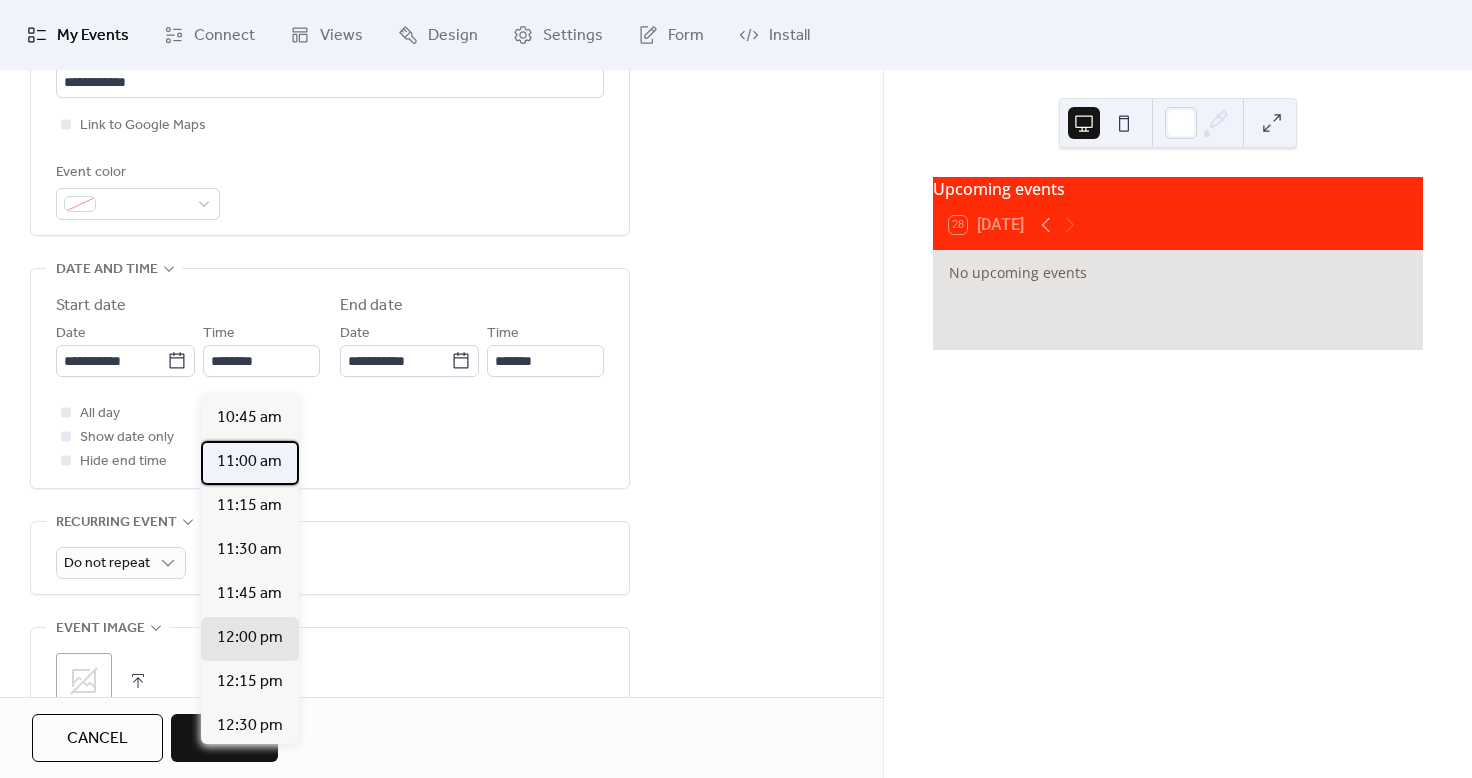click on "11:00 am" at bounding box center (249, 462) 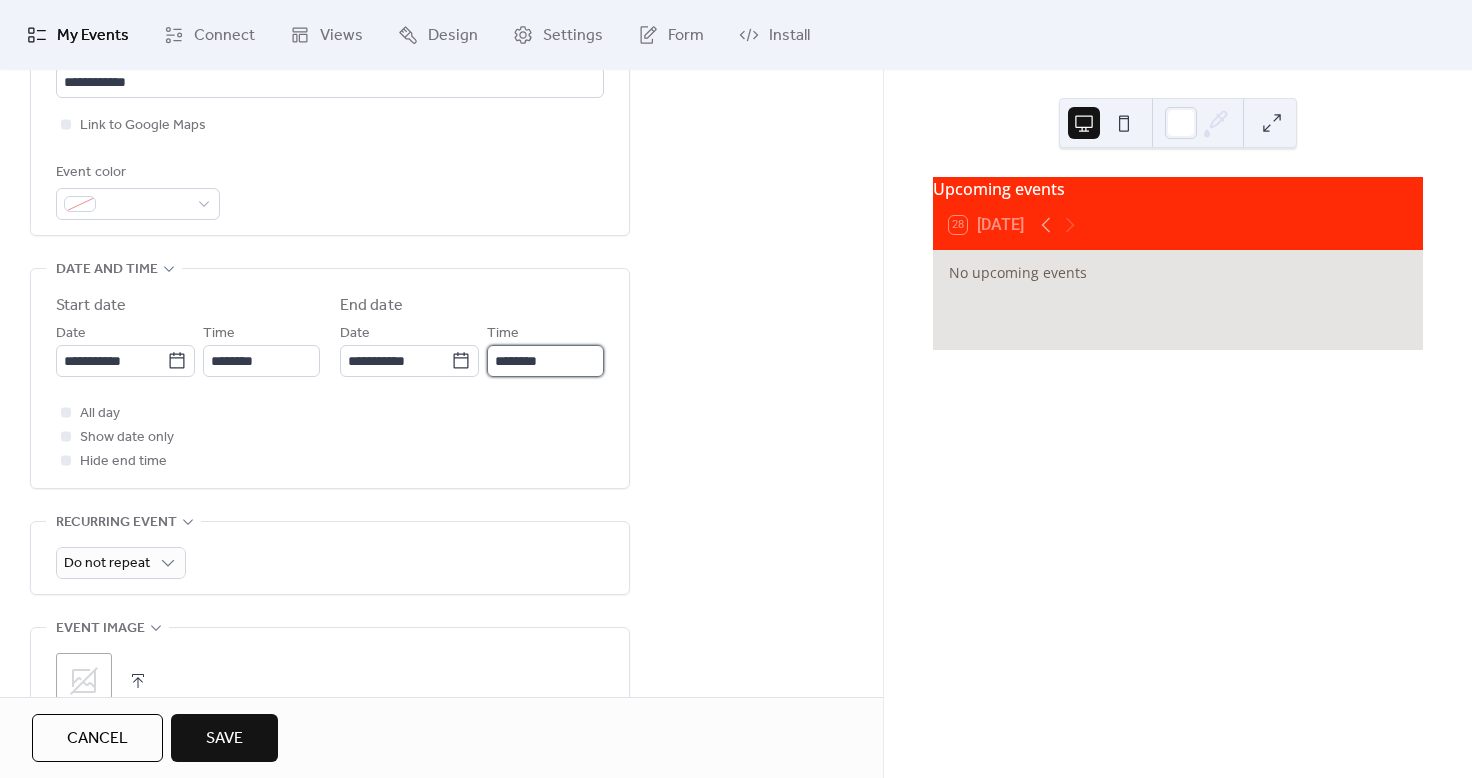 click on "********" at bounding box center [545, 361] 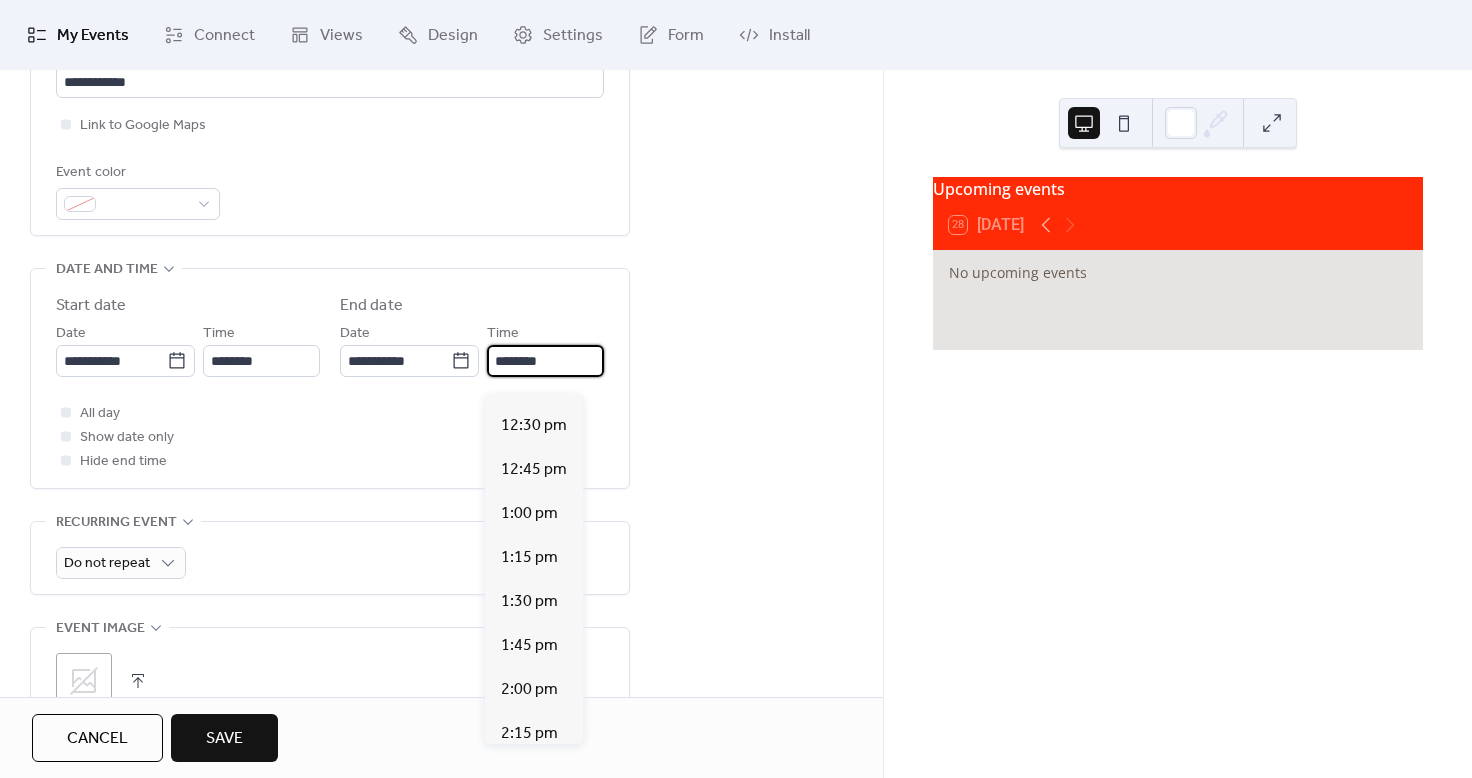 scroll, scrollTop: 273, scrollLeft: 0, axis: vertical 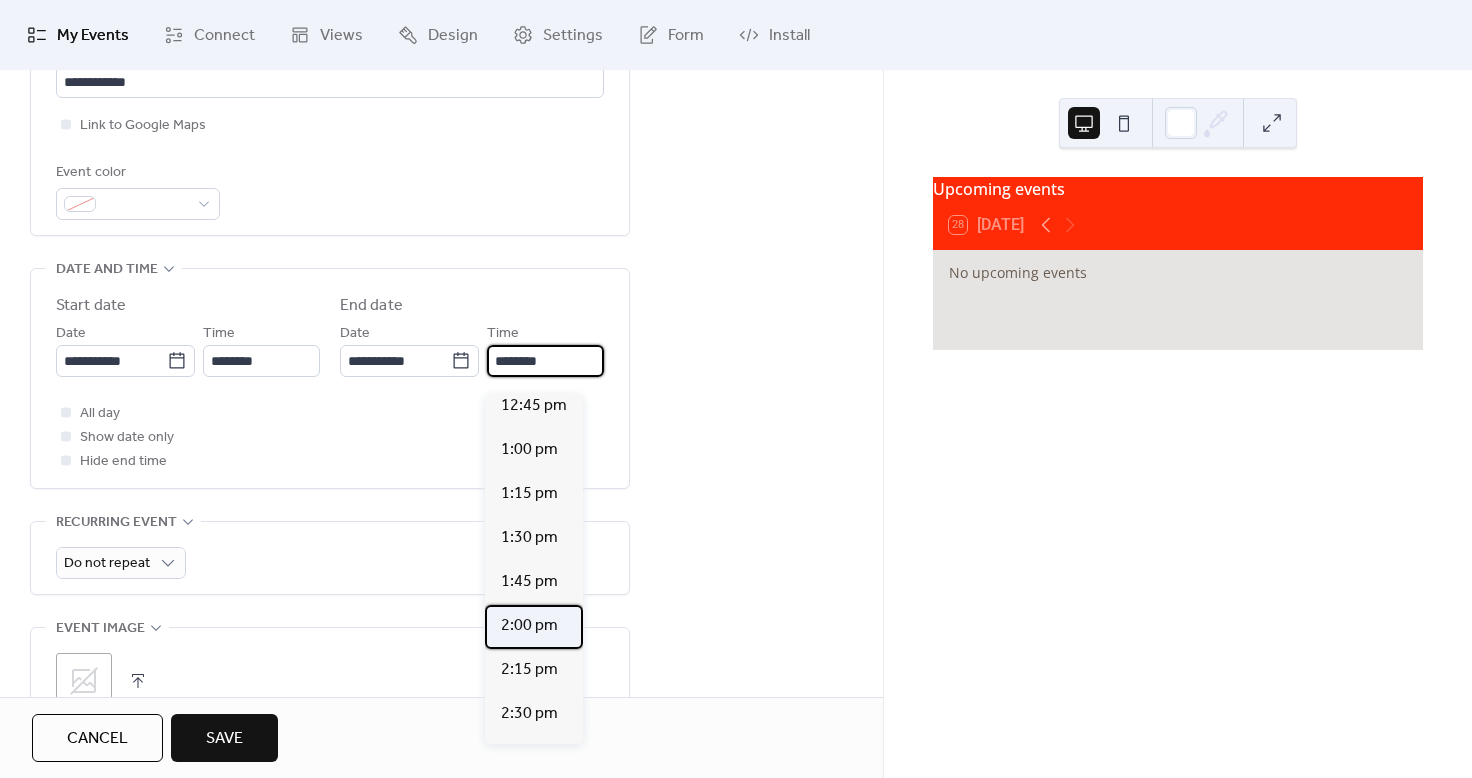 click on "2:00 pm" at bounding box center (529, 626) 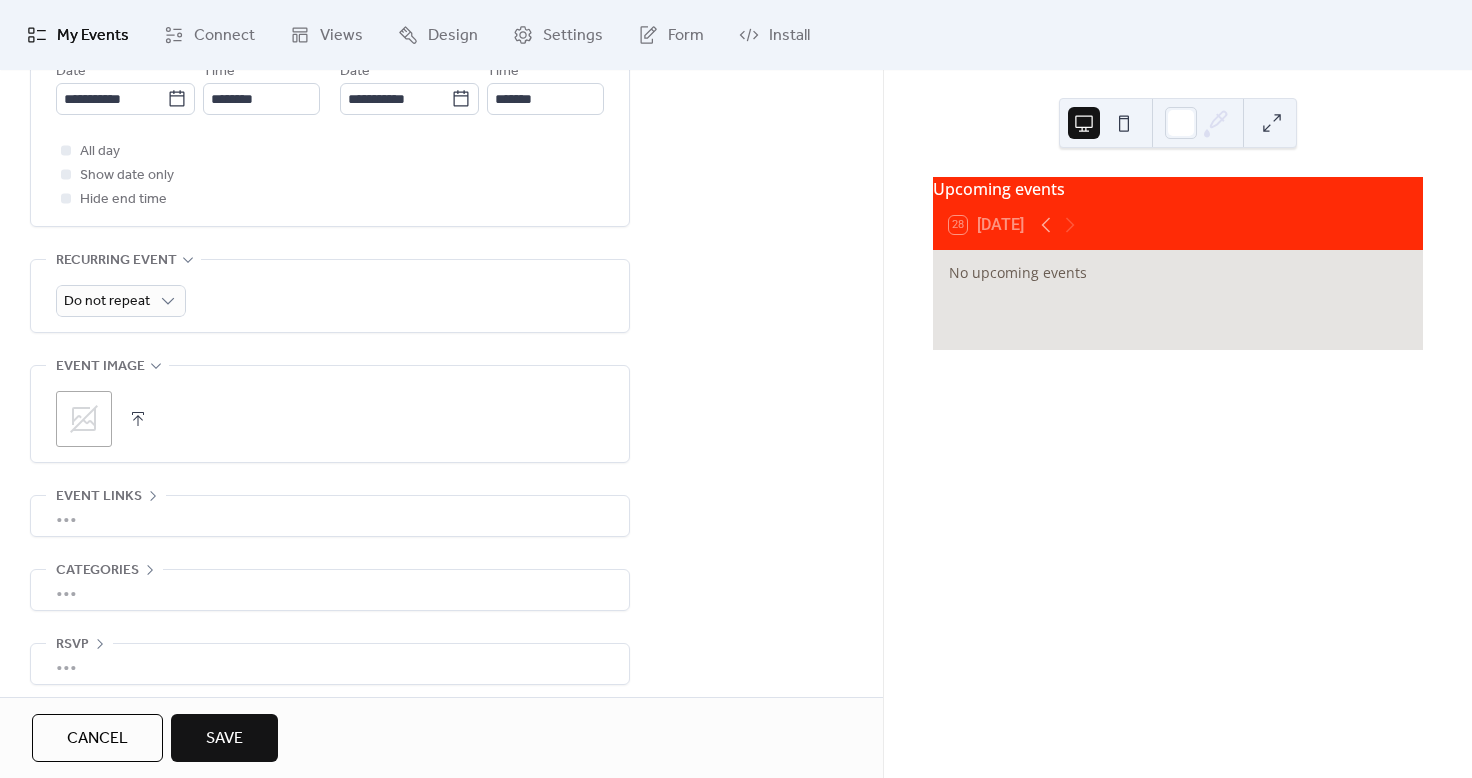 scroll, scrollTop: 759, scrollLeft: 0, axis: vertical 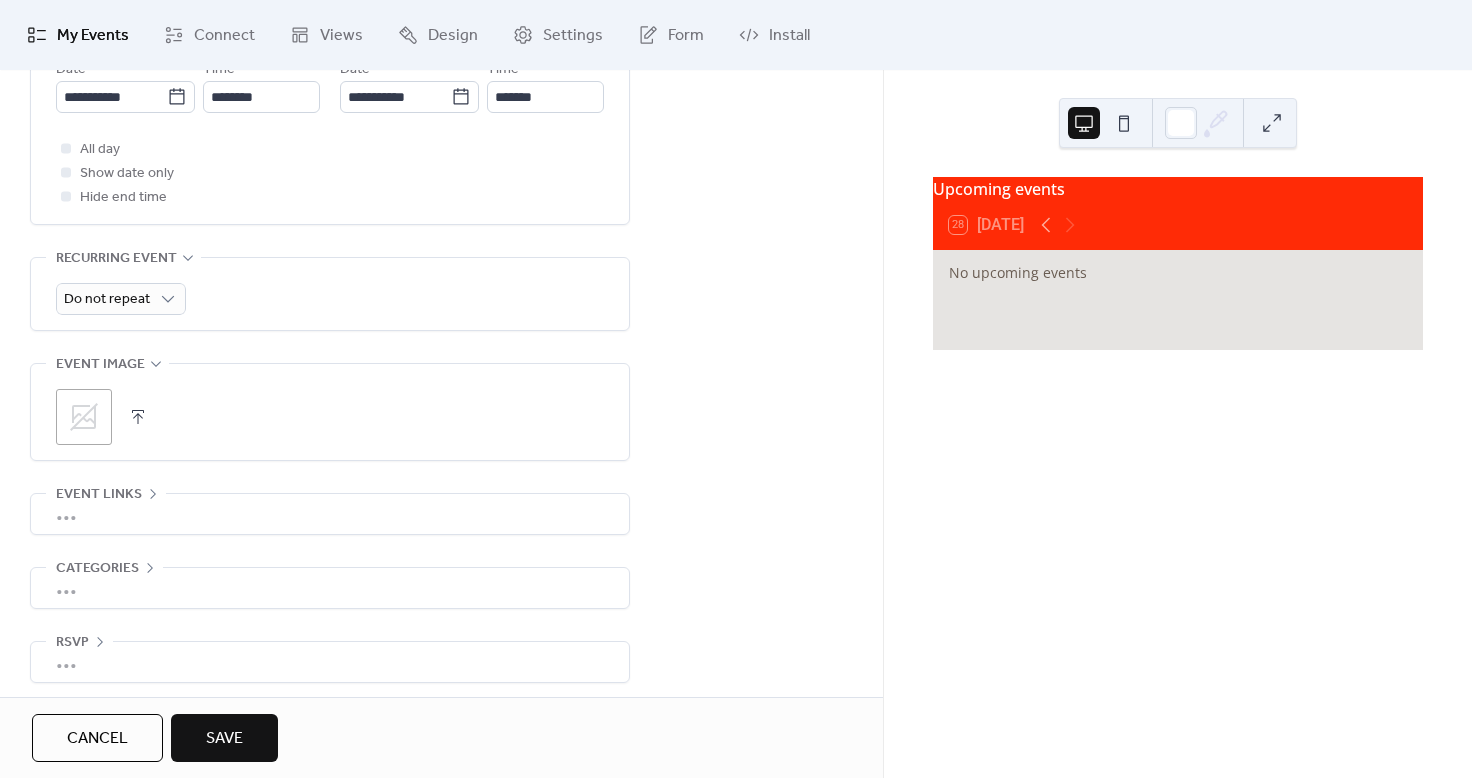 click on ";" at bounding box center [84, 417] 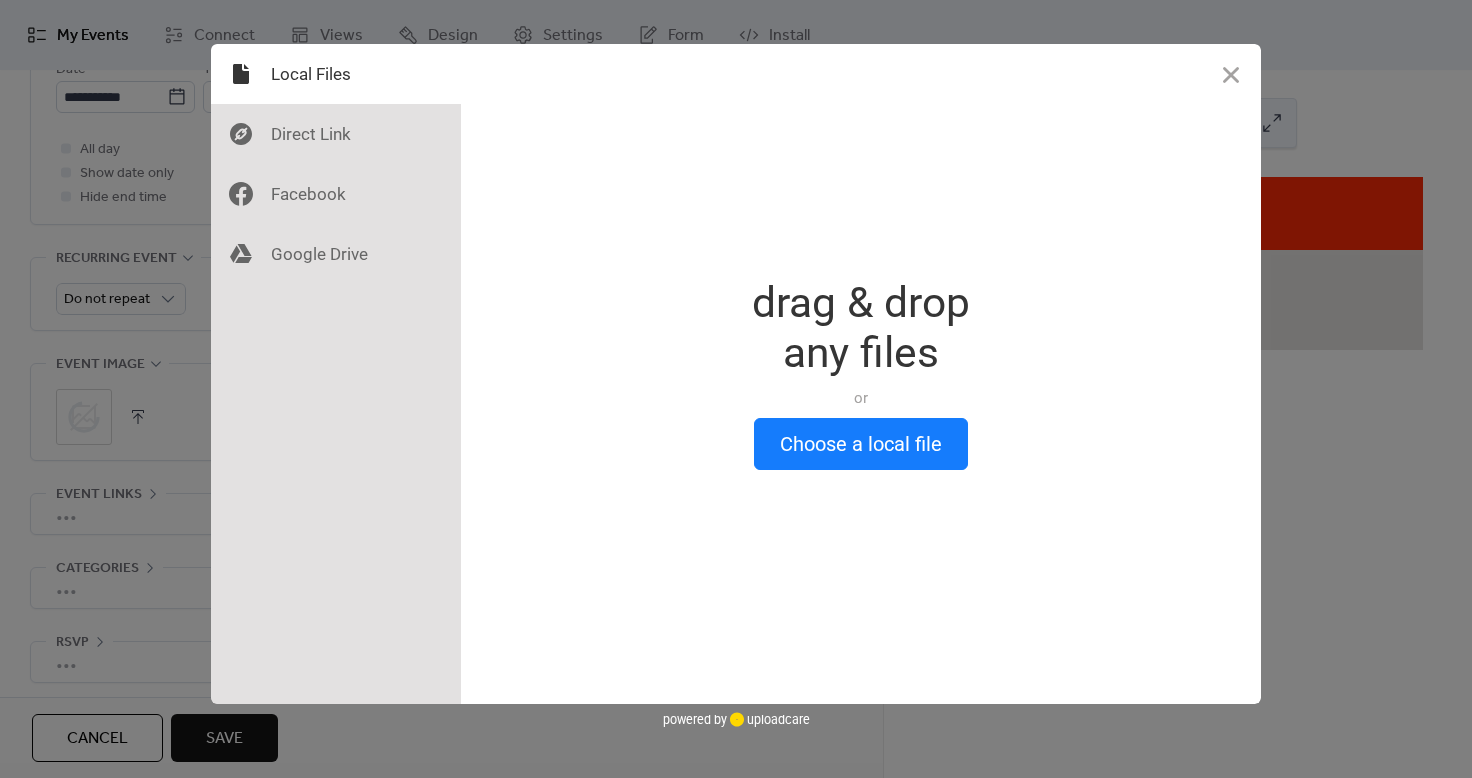 scroll, scrollTop: 96, scrollLeft: 0, axis: vertical 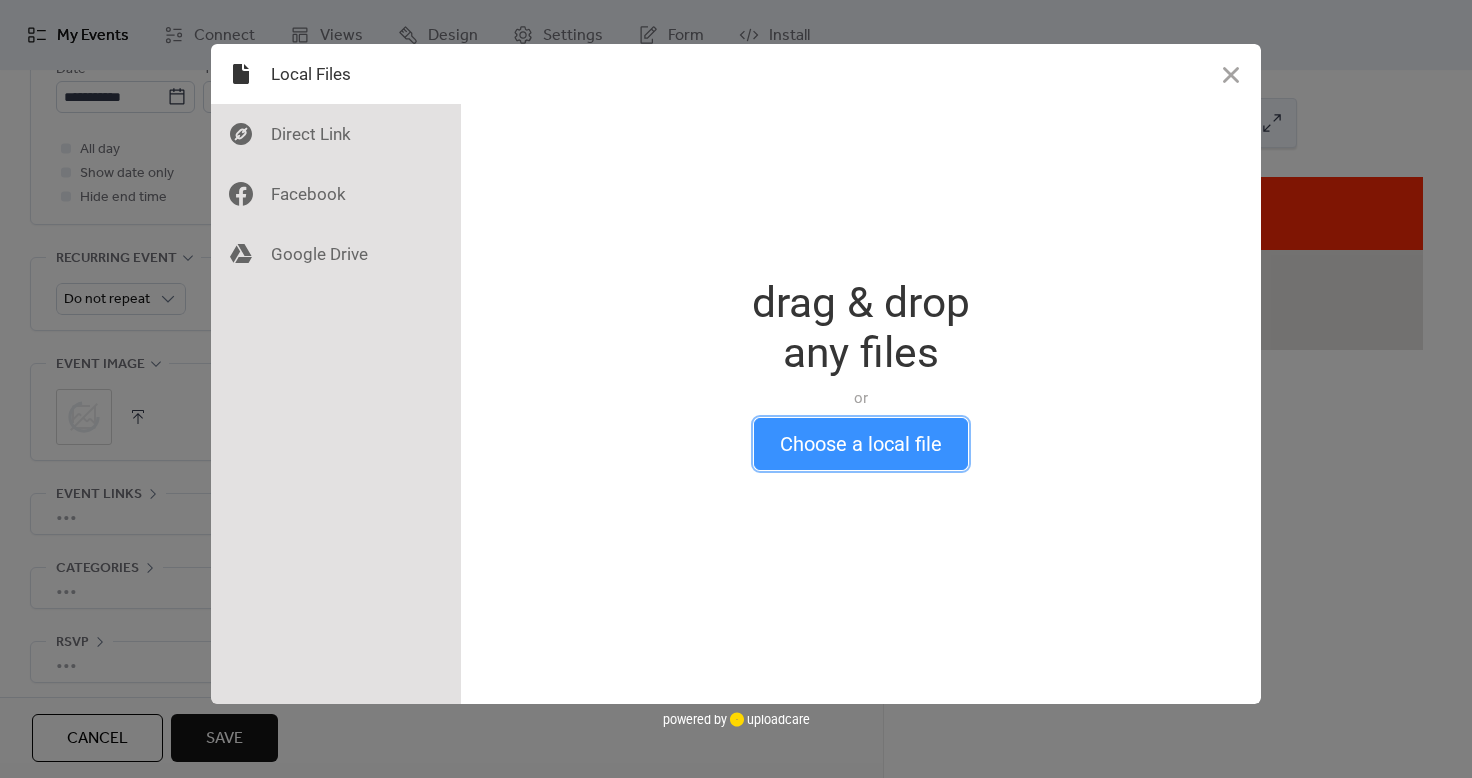 click on "Choose a local file" at bounding box center (861, 444) 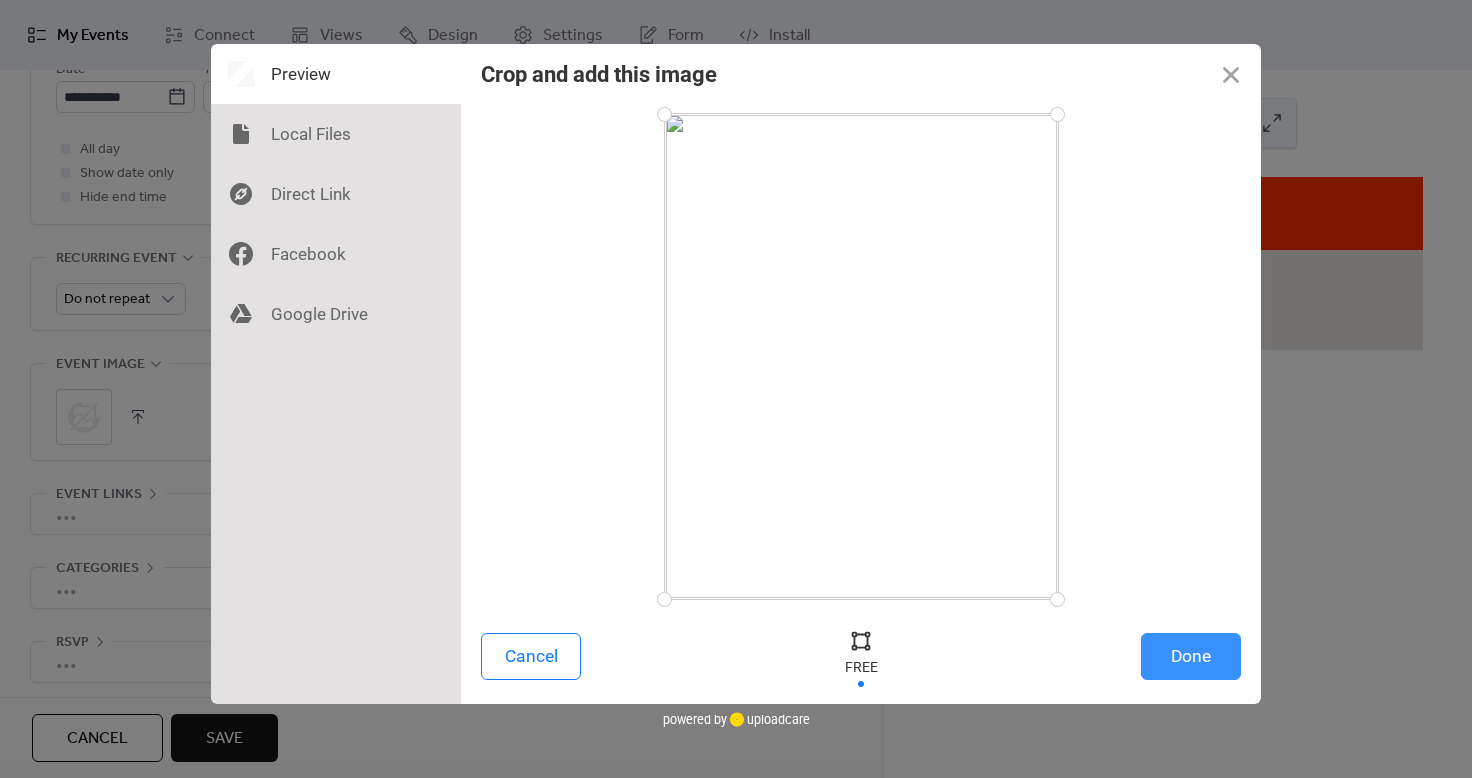 click on "Done" at bounding box center [1191, 656] 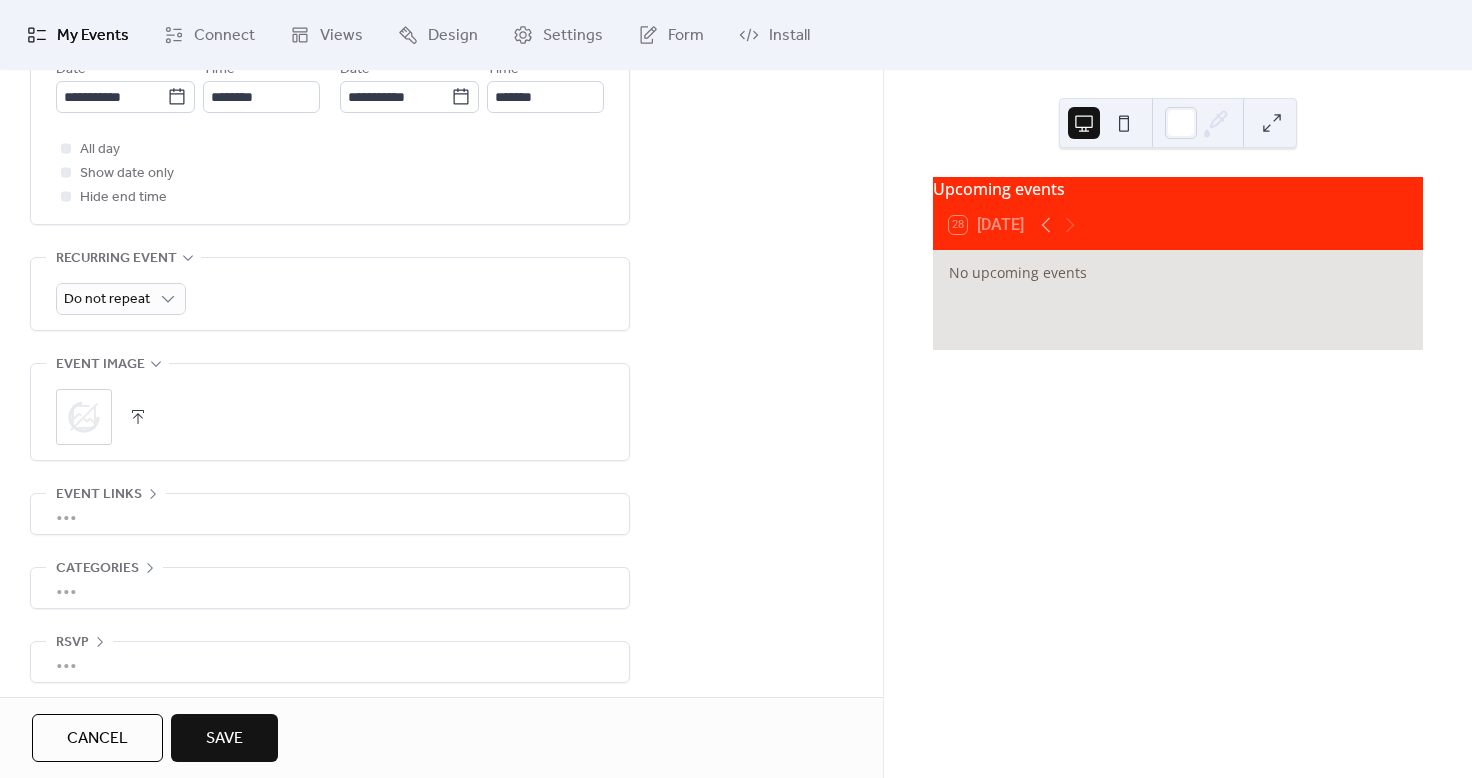 scroll, scrollTop: 782, scrollLeft: 0, axis: vertical 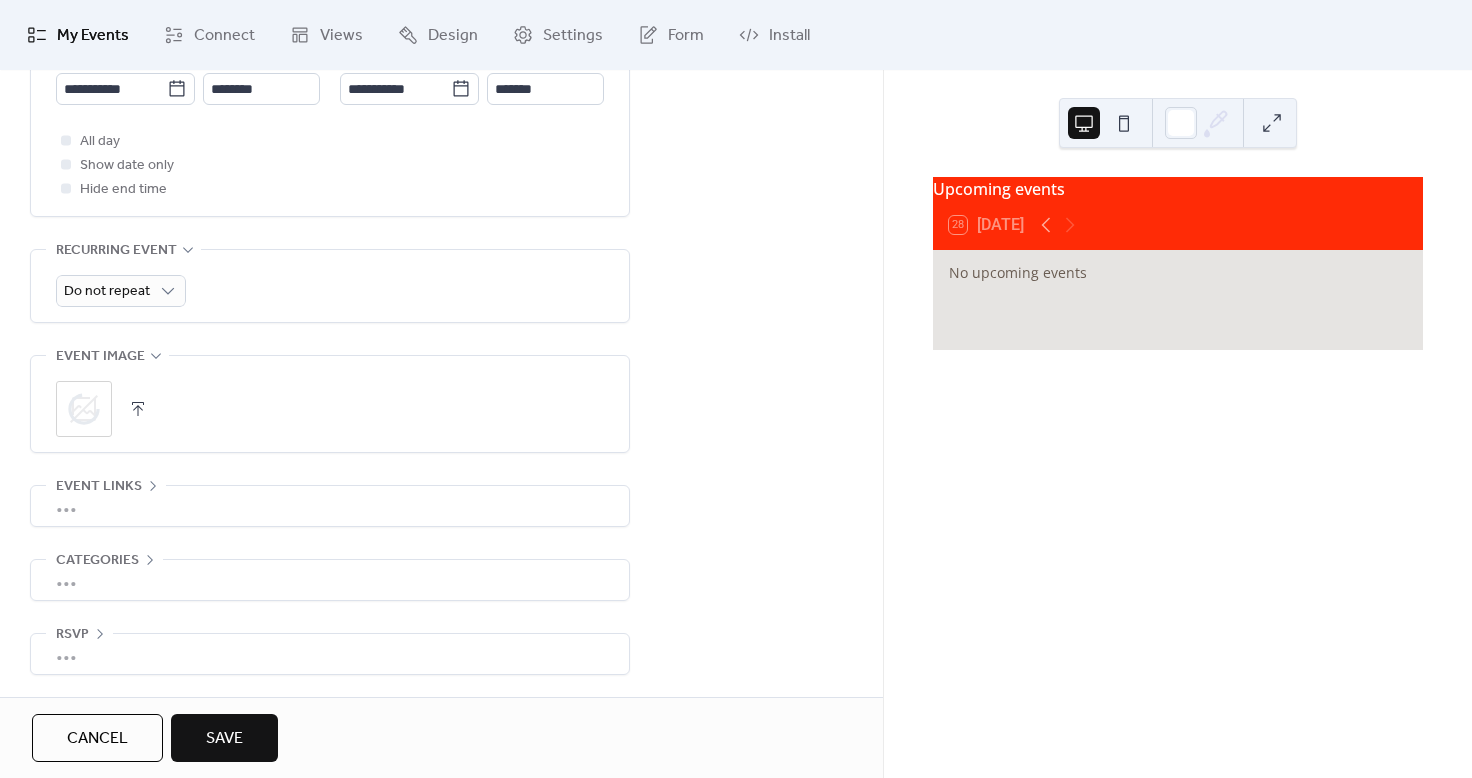 click on "**********" at bounding box center [330, 44] 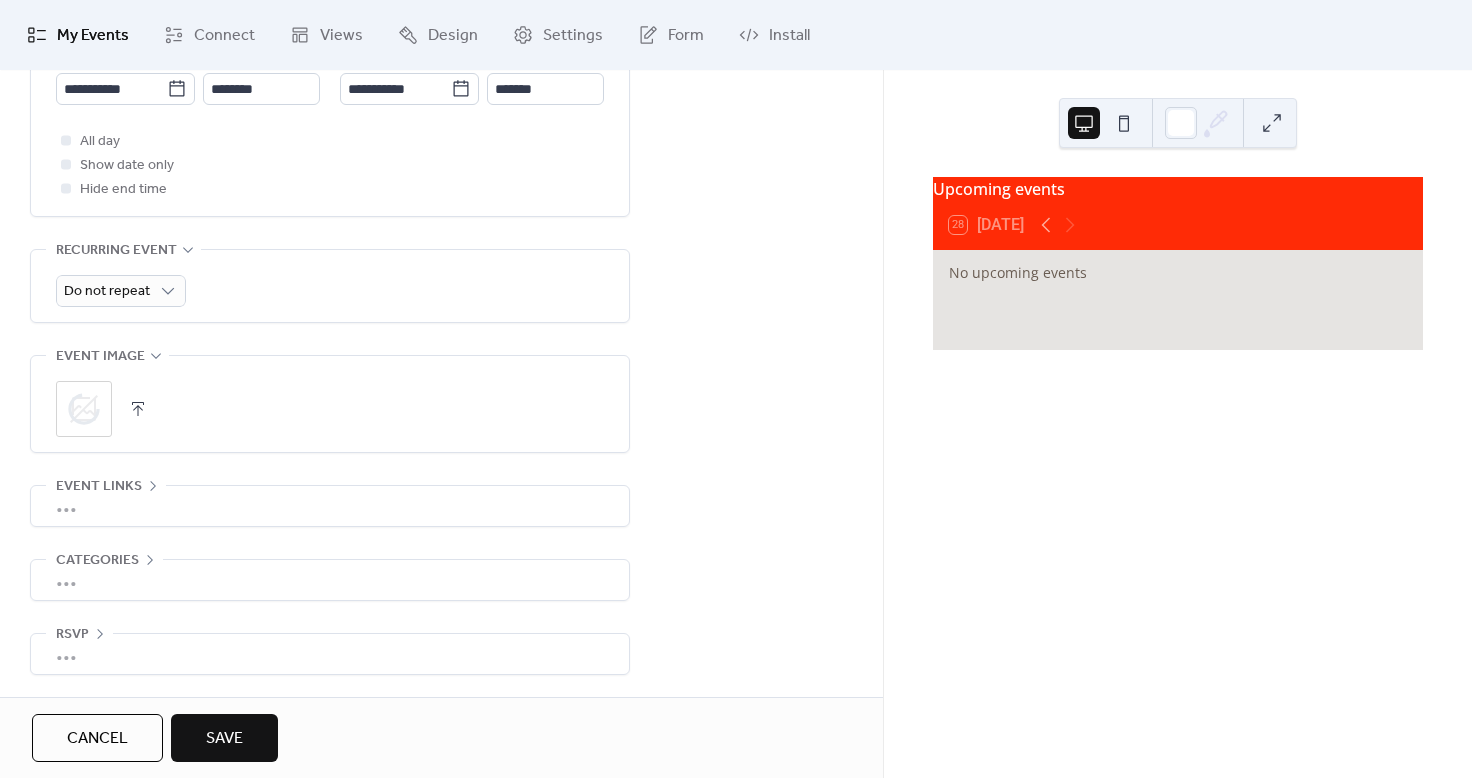 click on "•••" at bounding box center [330, 506] 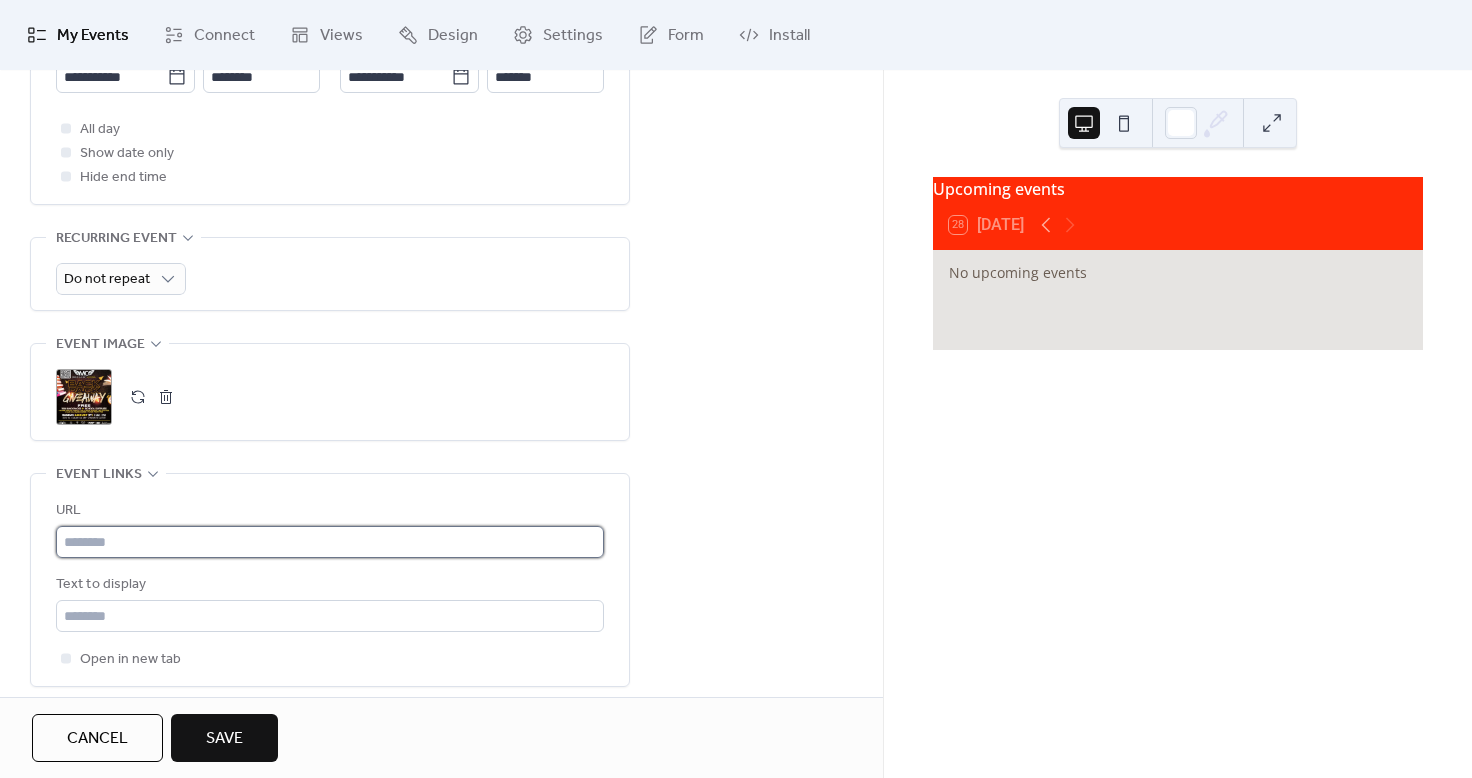 click at bounding box center [330, 542] 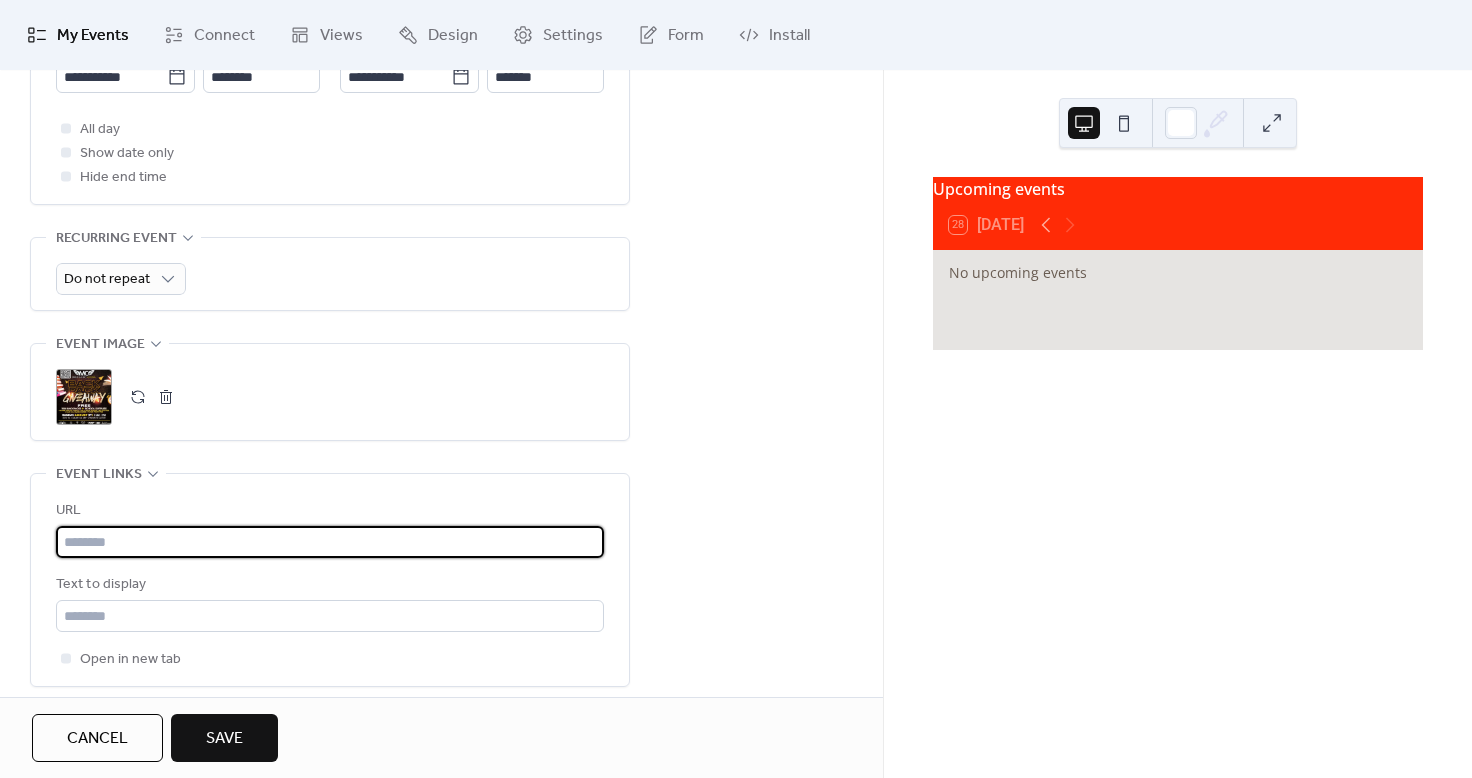 paste on "**********" 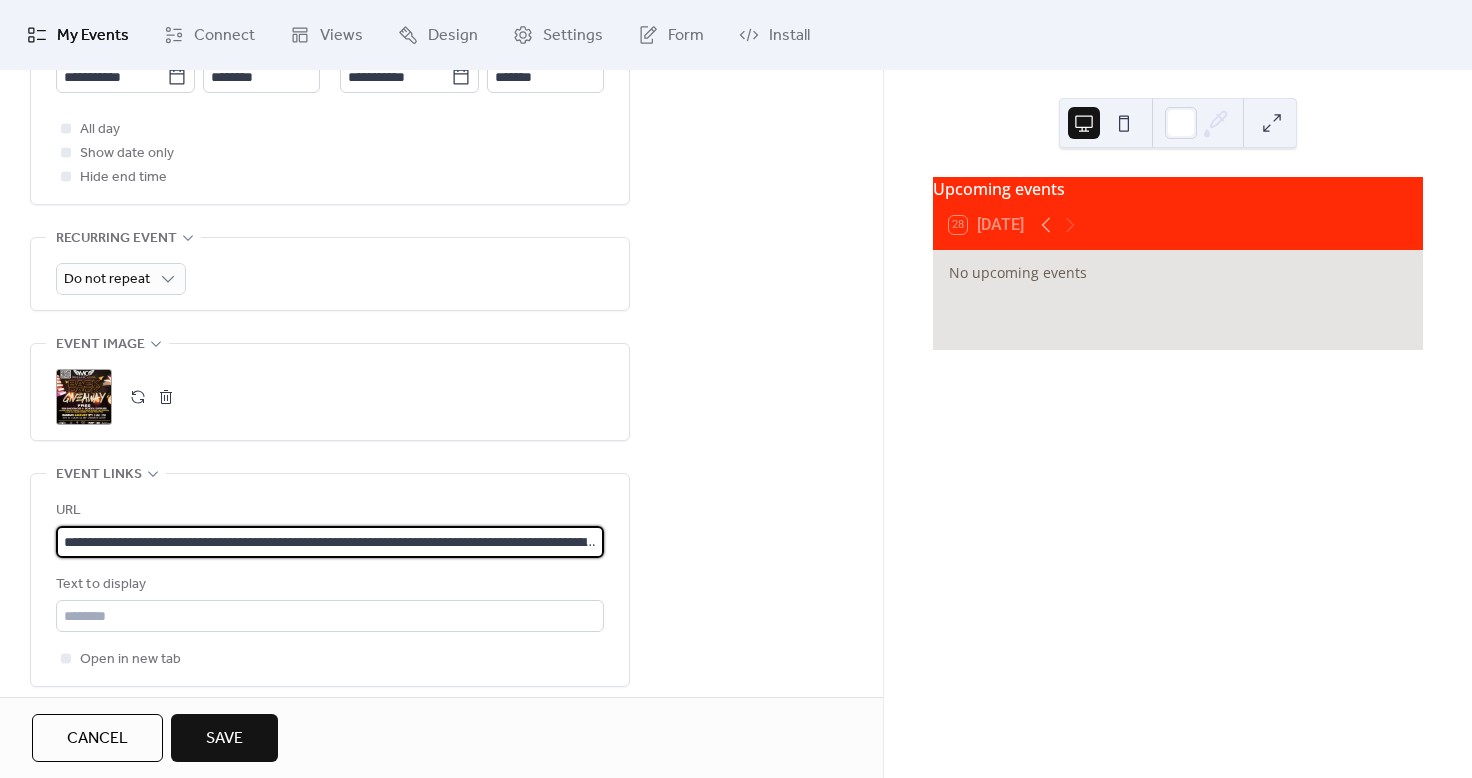 scroll, scrollTop: 0, scrollLeft: 4128, axis: horizontal 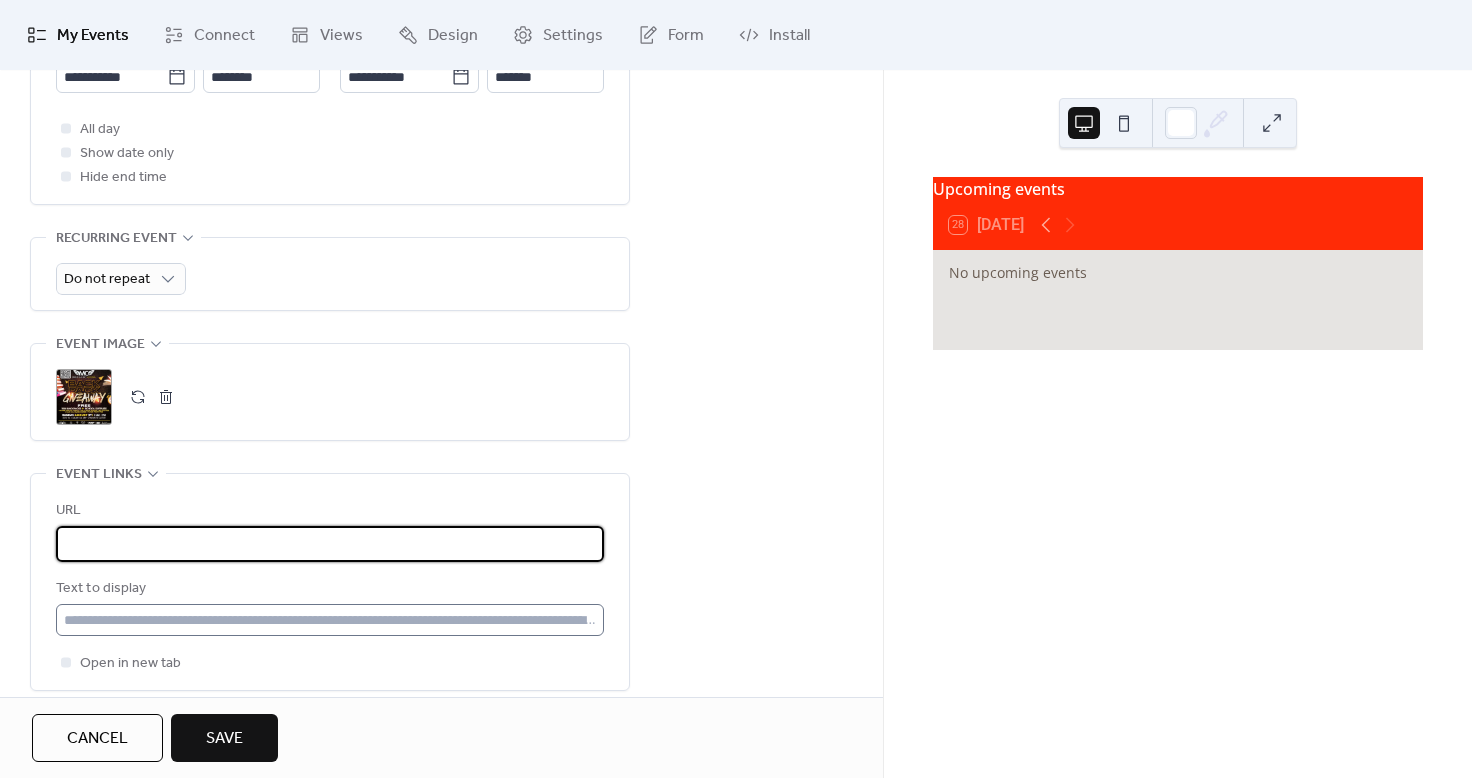 type on "**********" 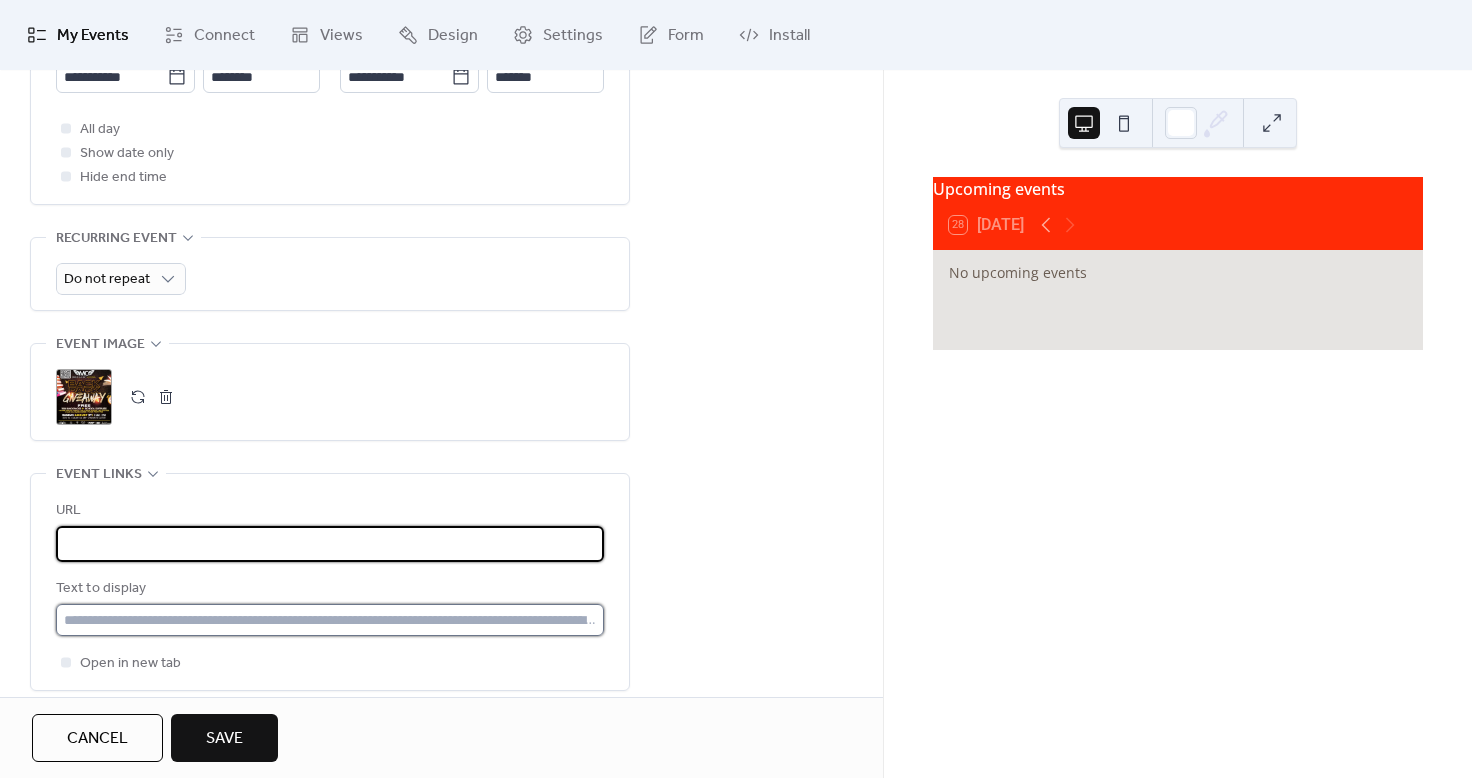 click at bounding box center [330, 620] 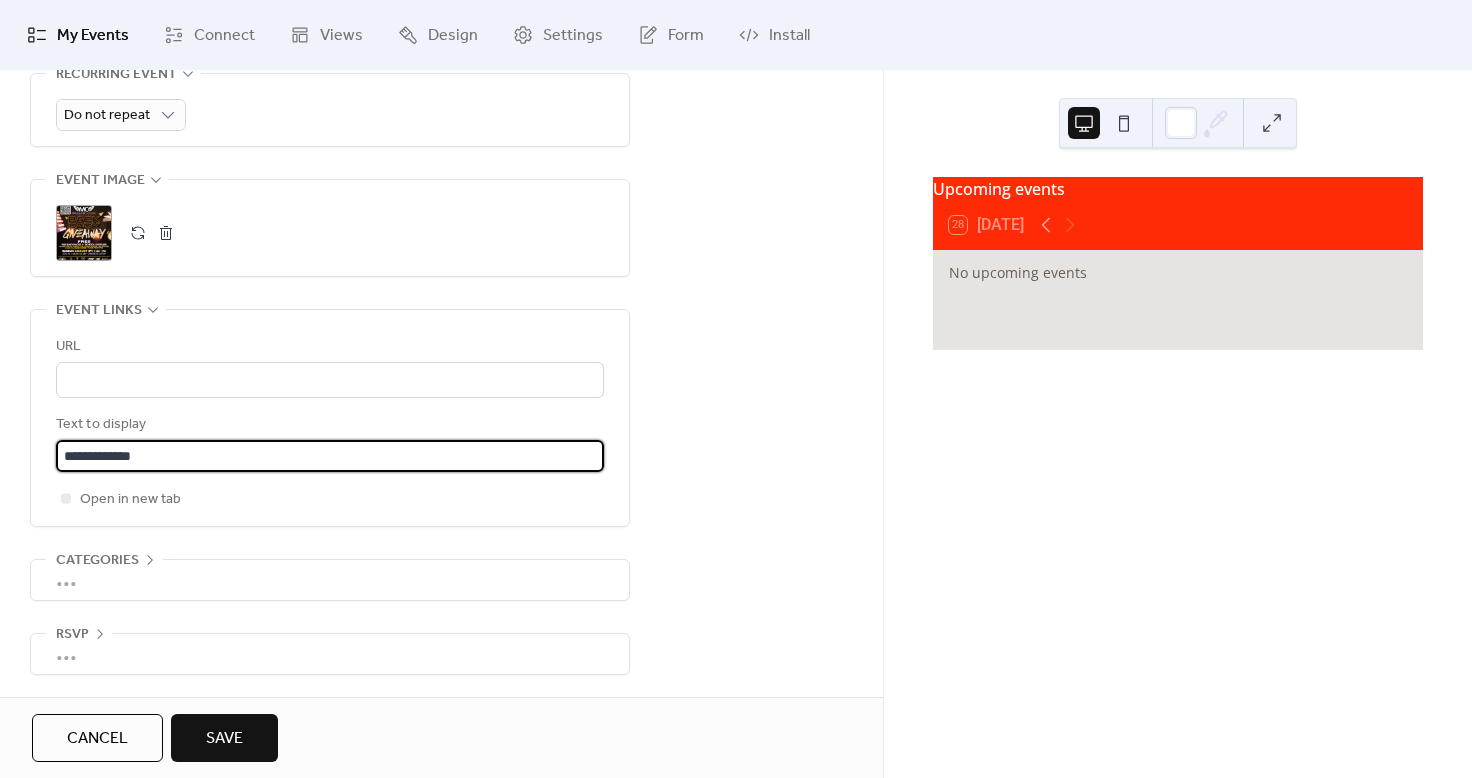 scroll, scrollTop: 961, scrollLeft: 0, axis: vertical 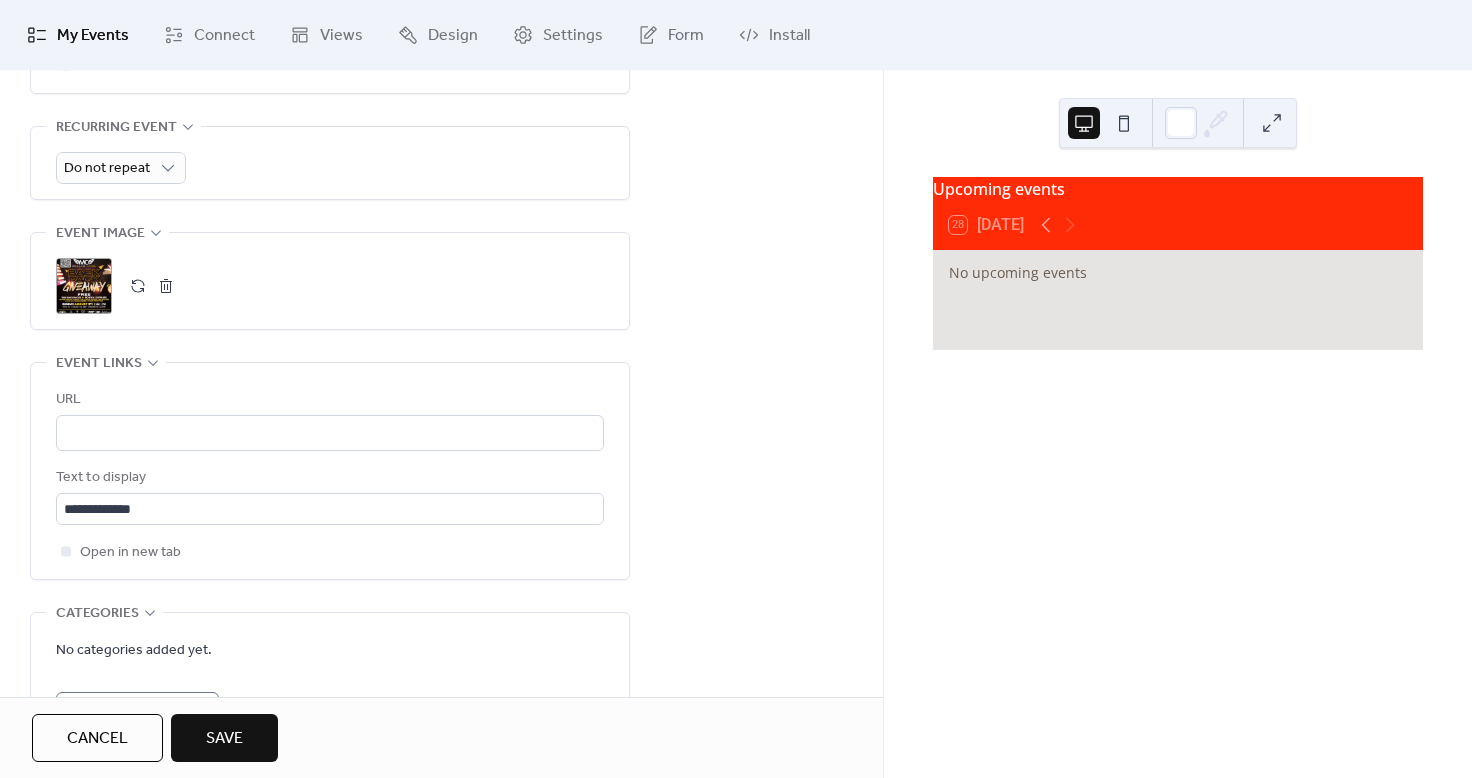 click on "Save" at bounding box center [224, 739] 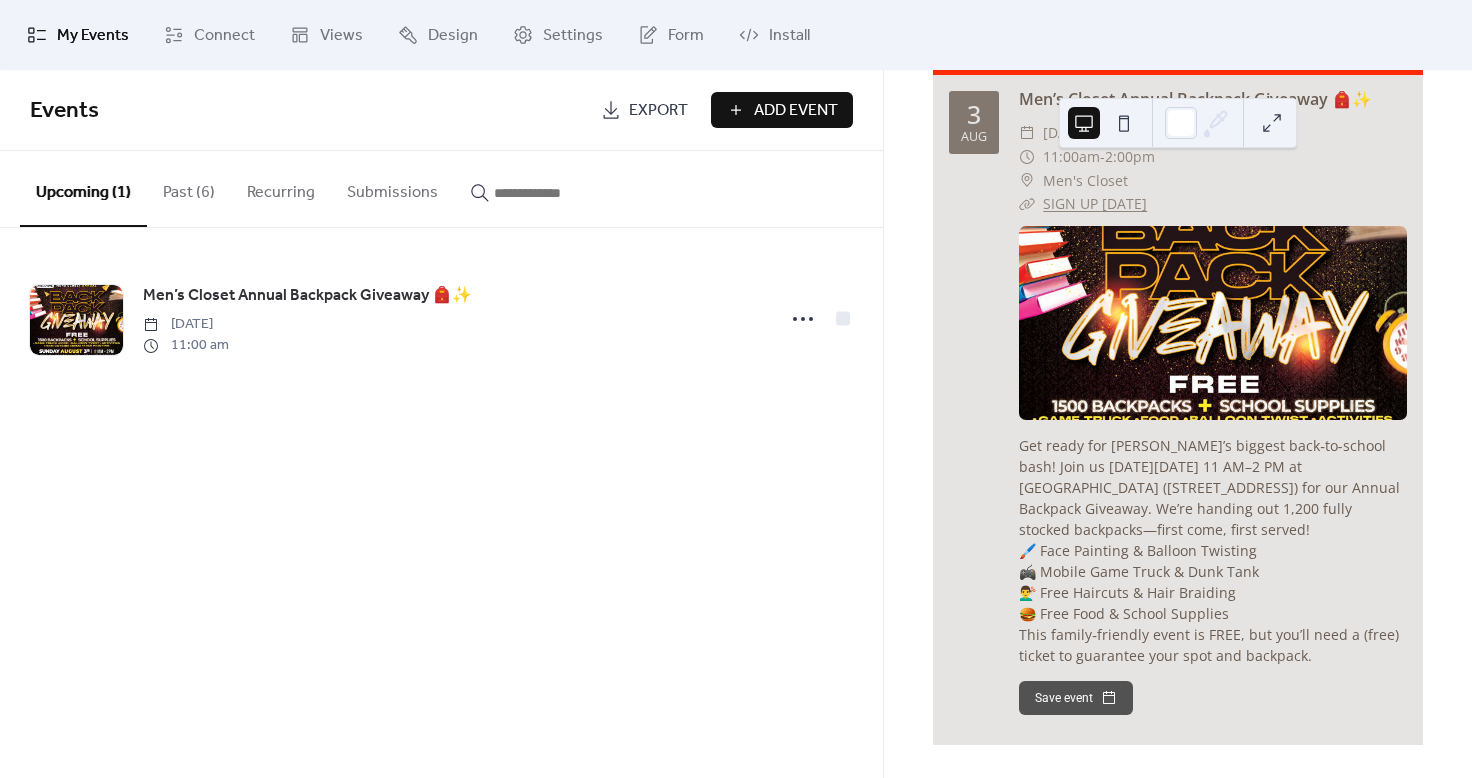 scroll, scrollTop: 0, scrollLeft: 0, axis: both 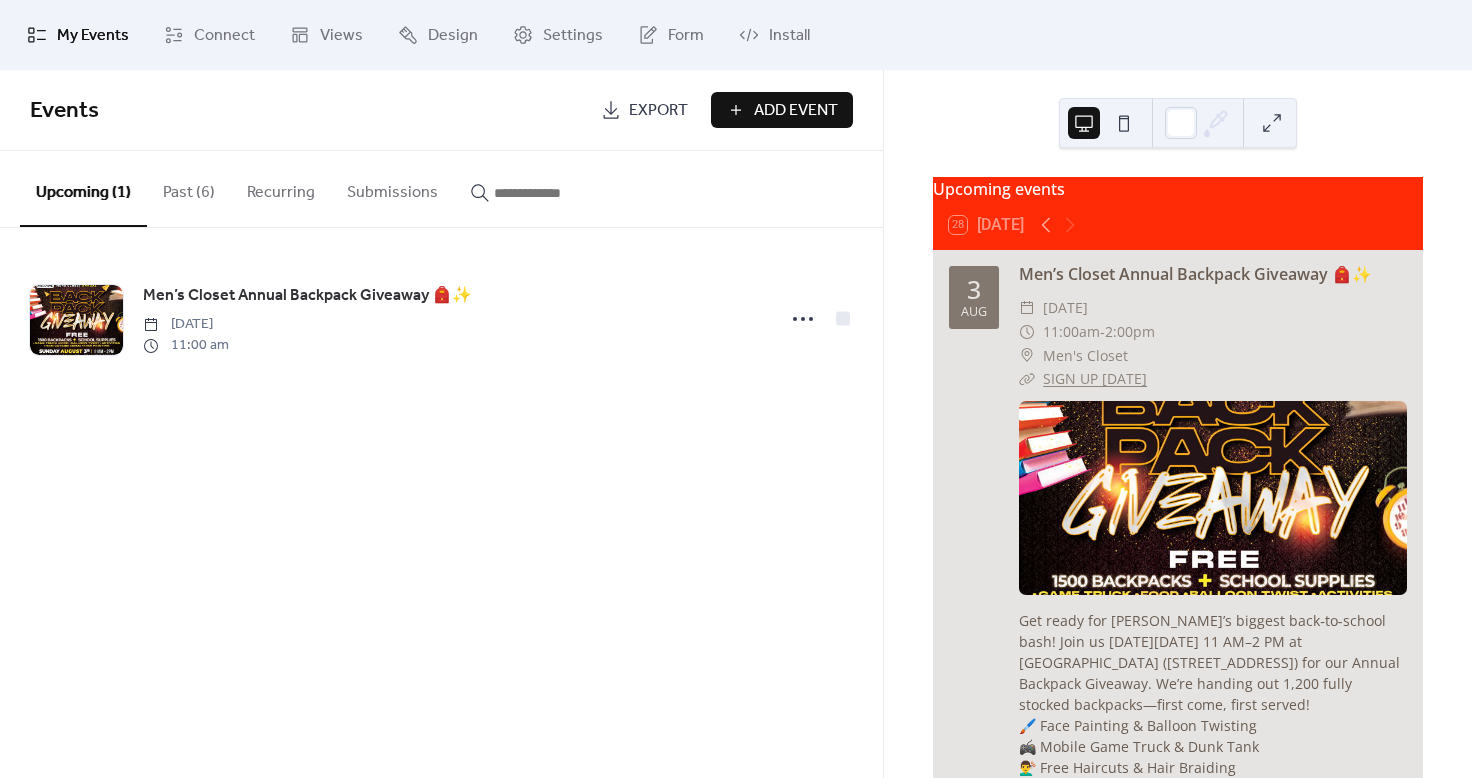click on "Add Event" at bounding box center [782, 110] 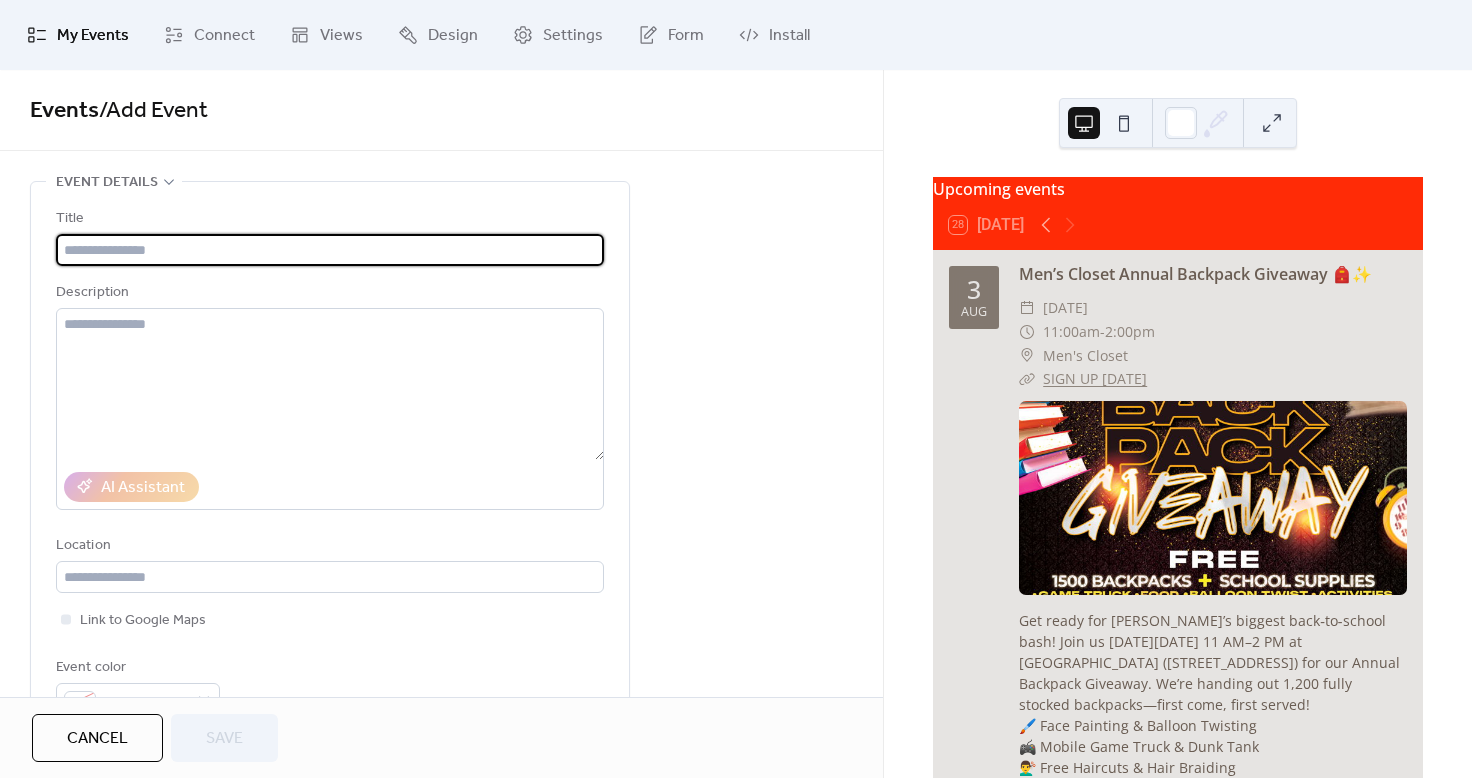 type on "*" 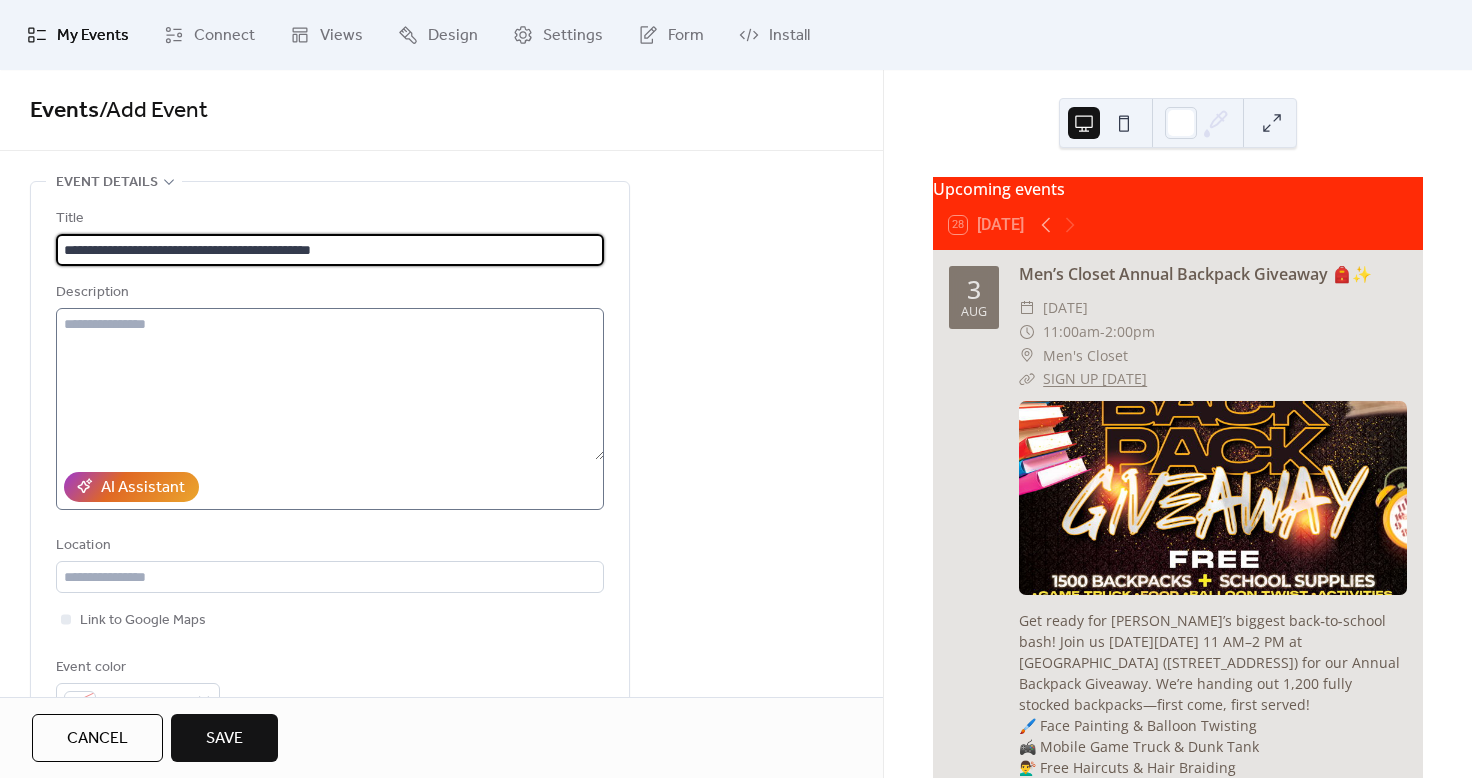 type on "**********" 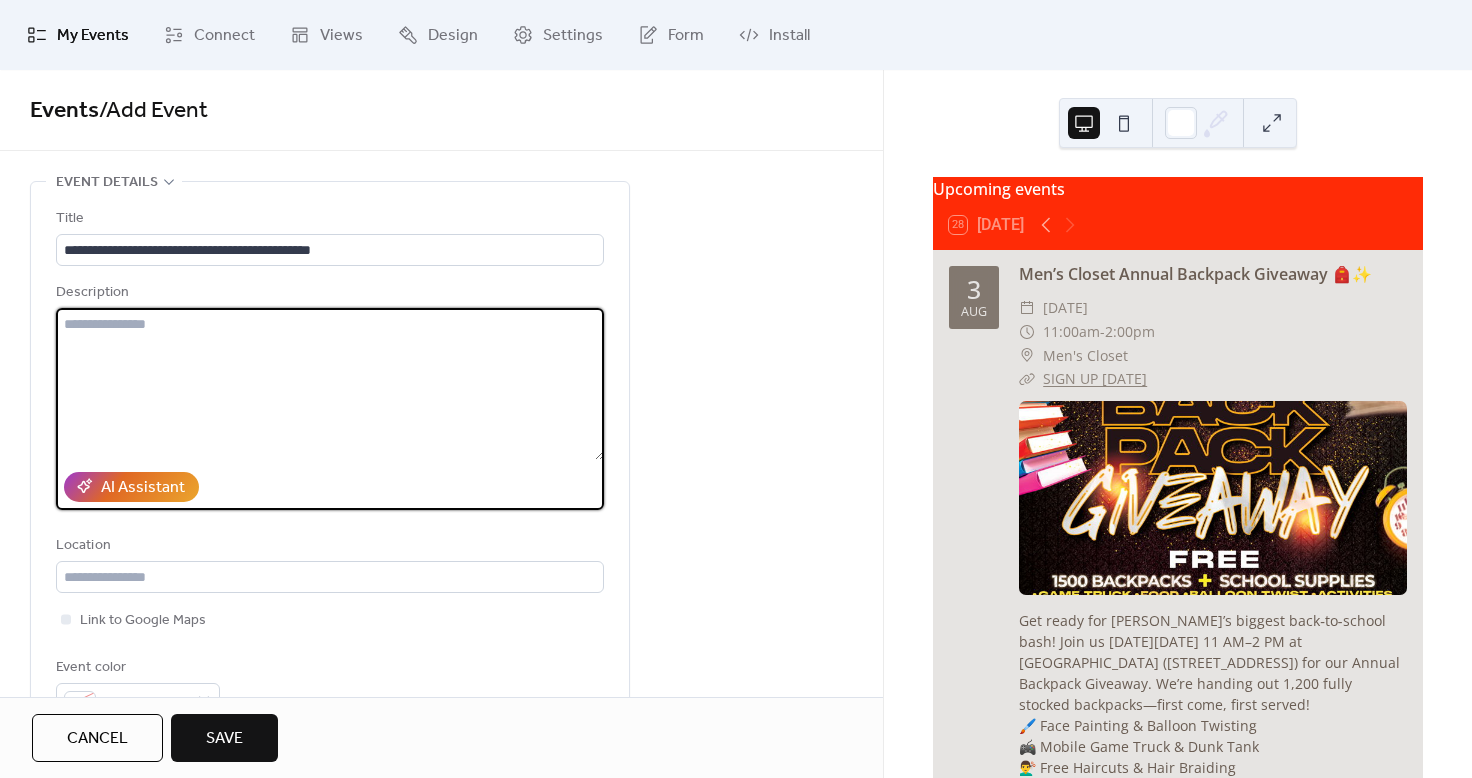 click at bounding box center [330, 384] 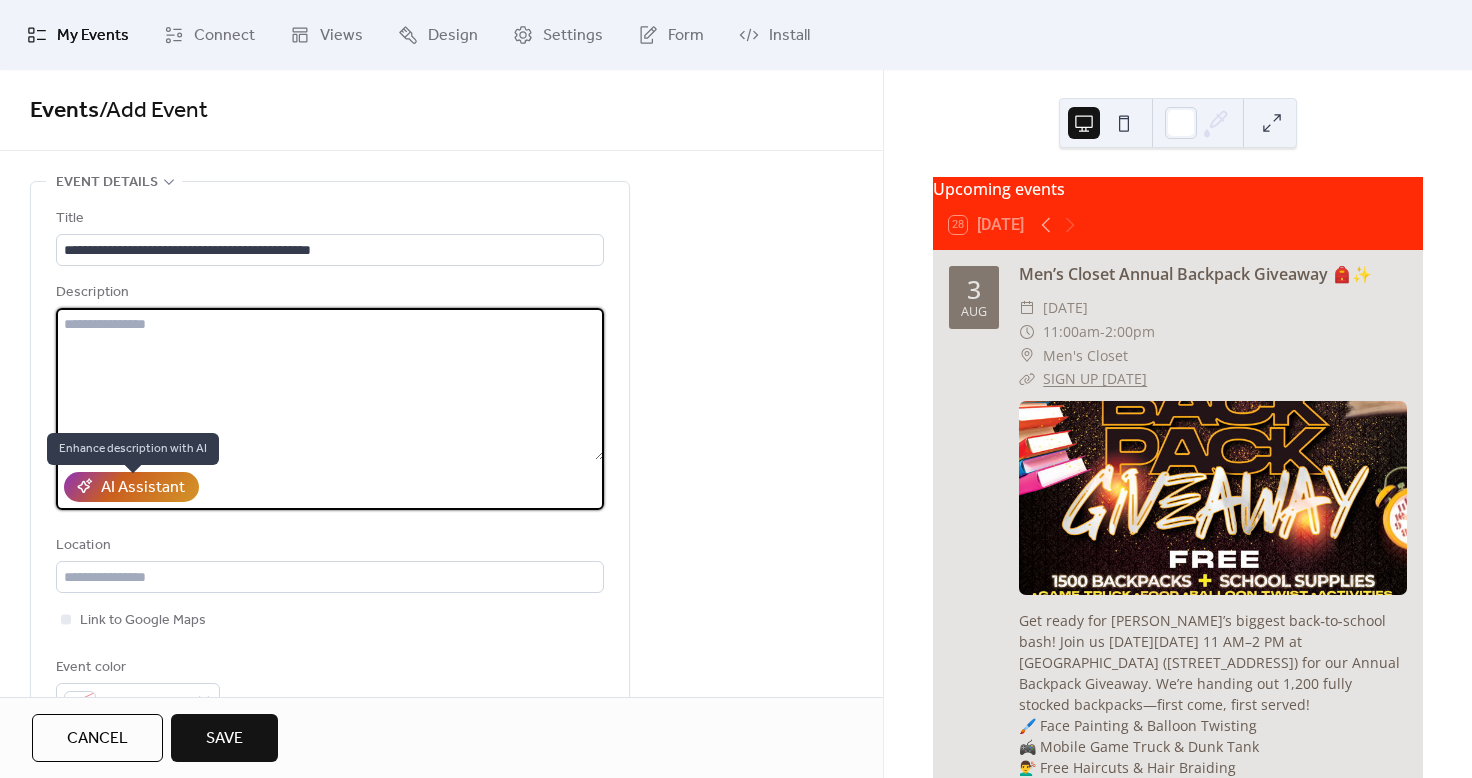 click on "AI Assistant" at bounding box center (143, 488) 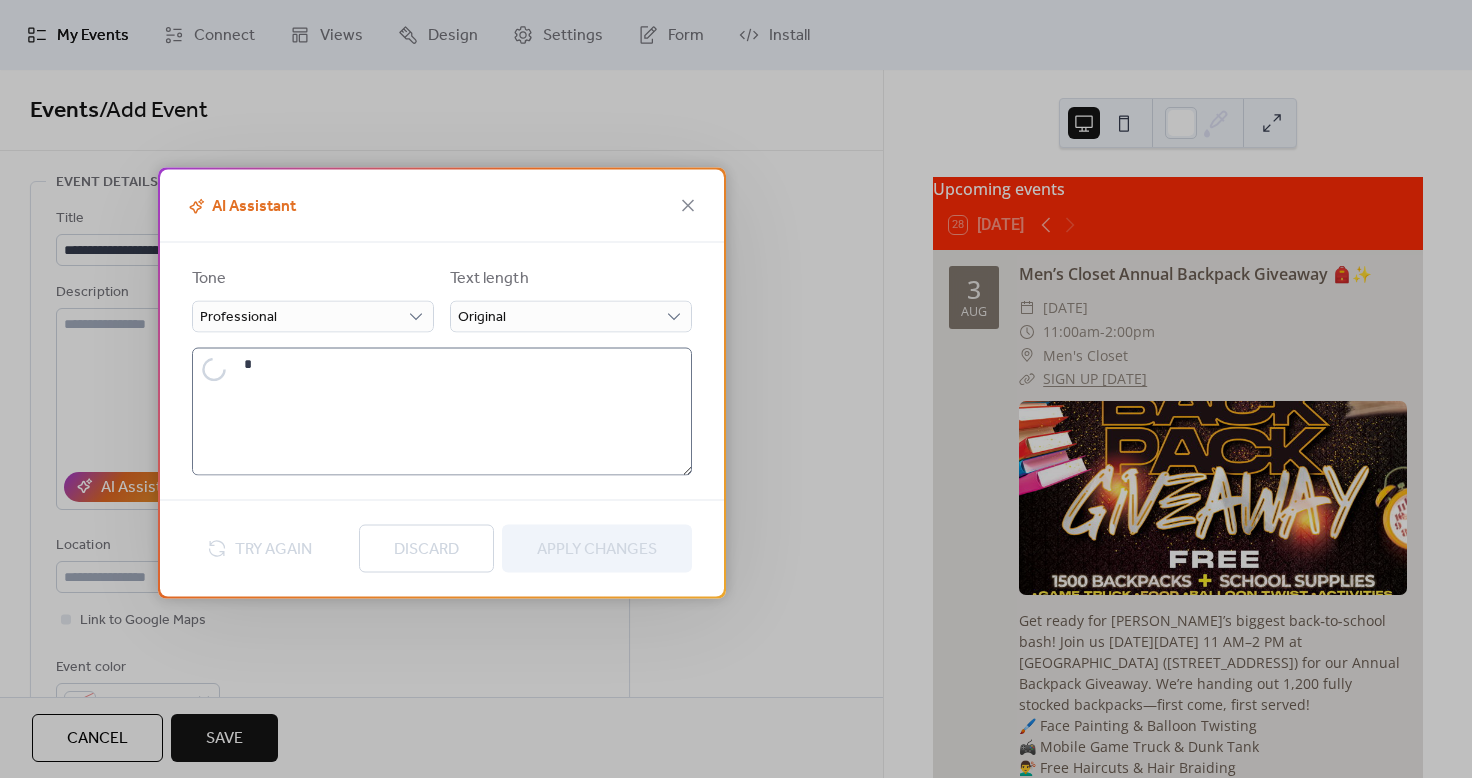 type on "**********" 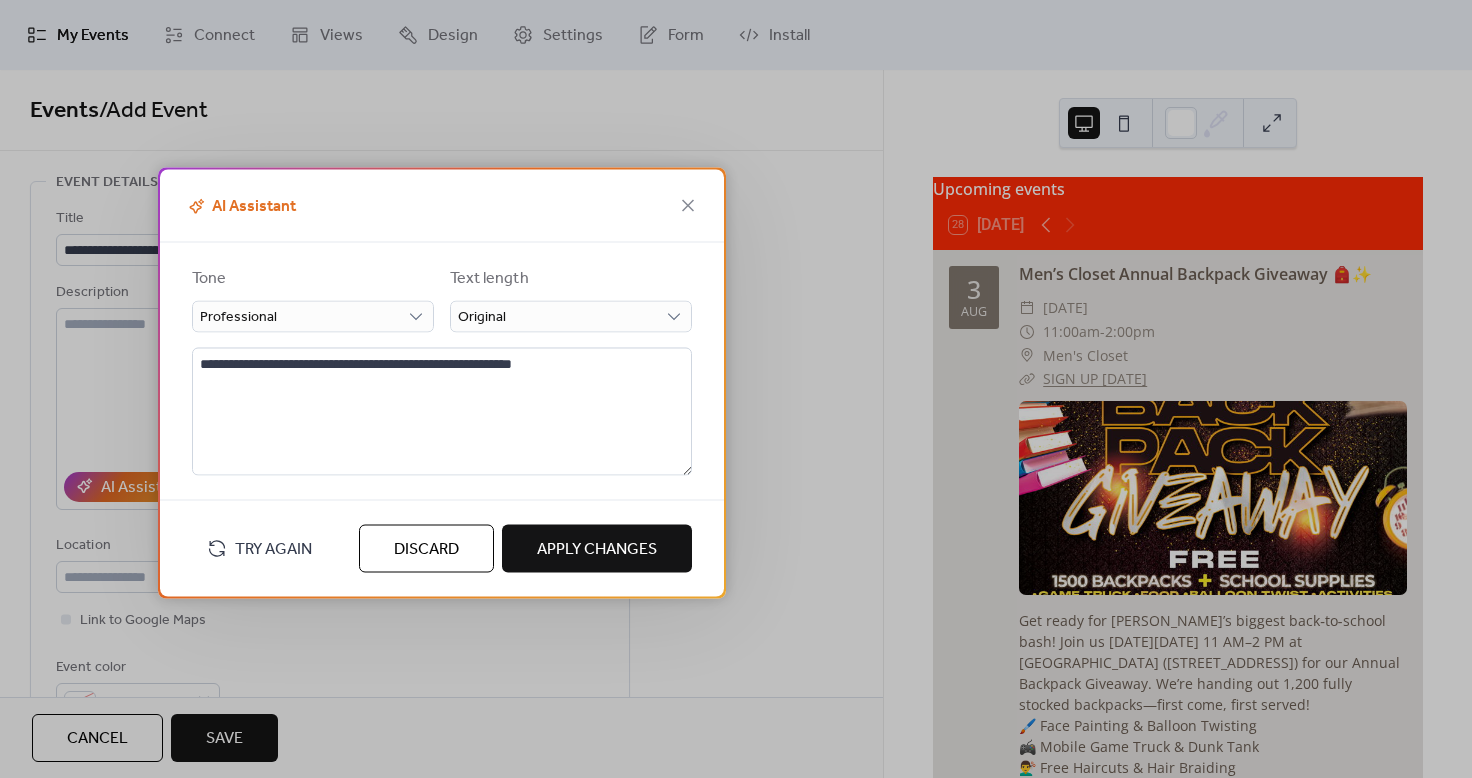 click on "Apply Changes" at bounding box center (597, 550) 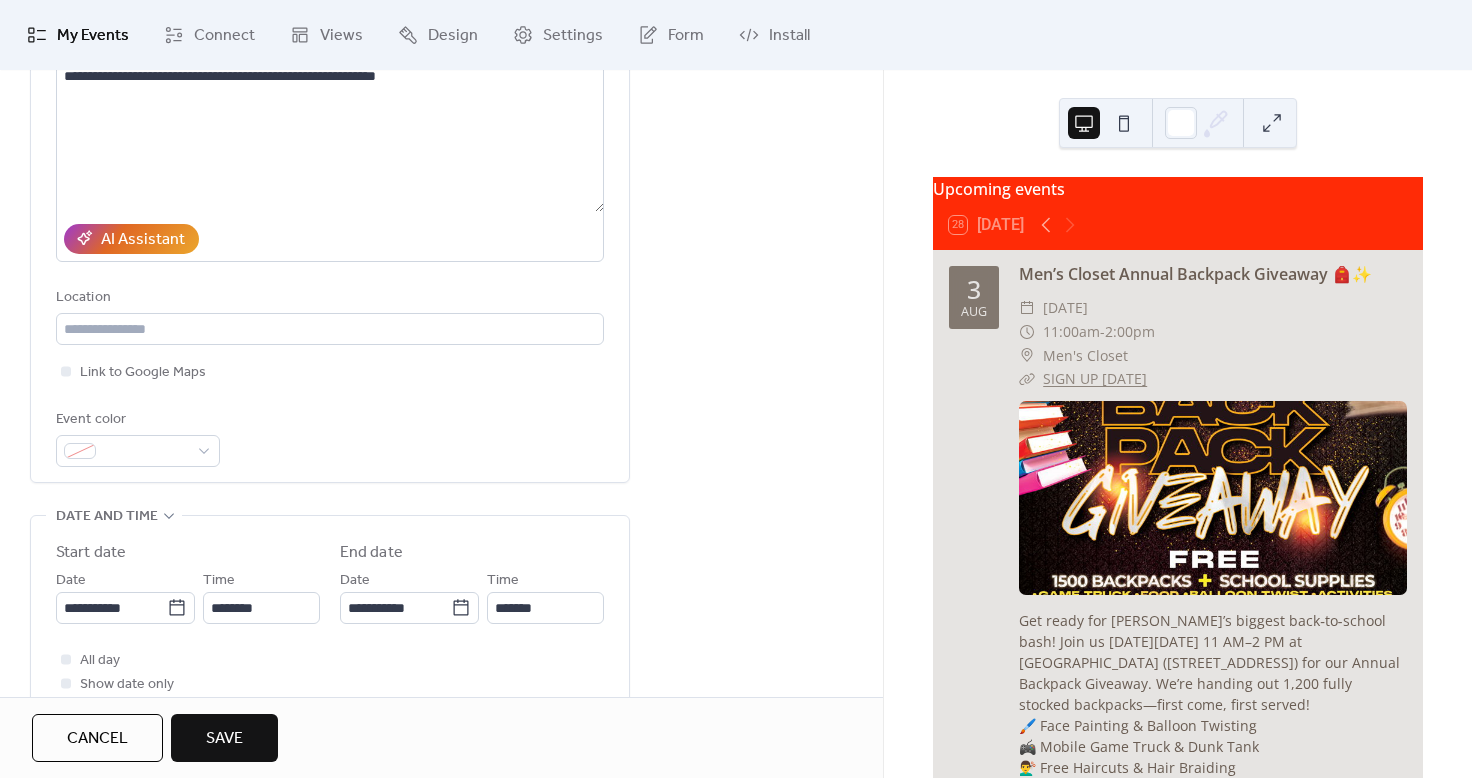 scroll, scrollTop: 343, scrollLeft: 0, axis: vertical 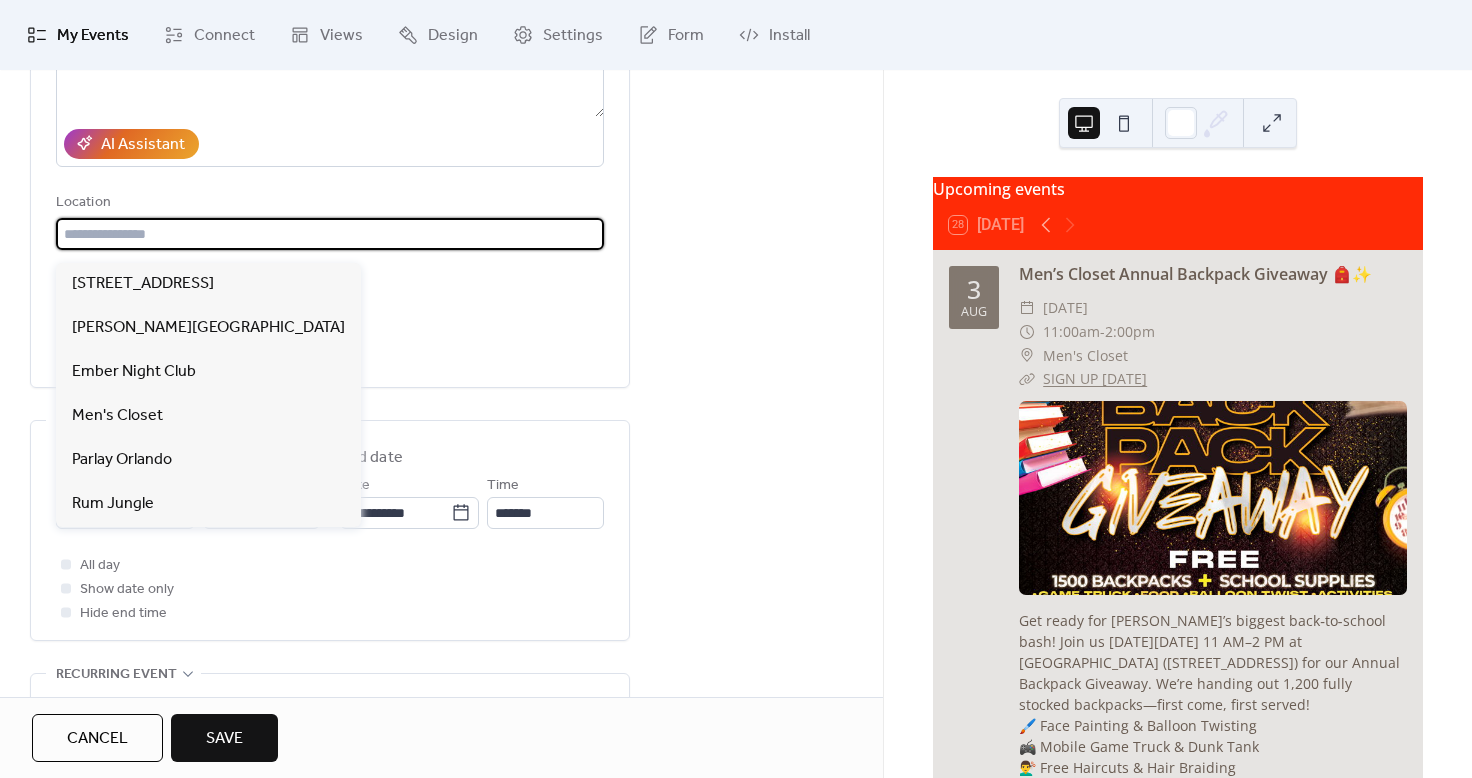 click at bounding box center (330, 234) 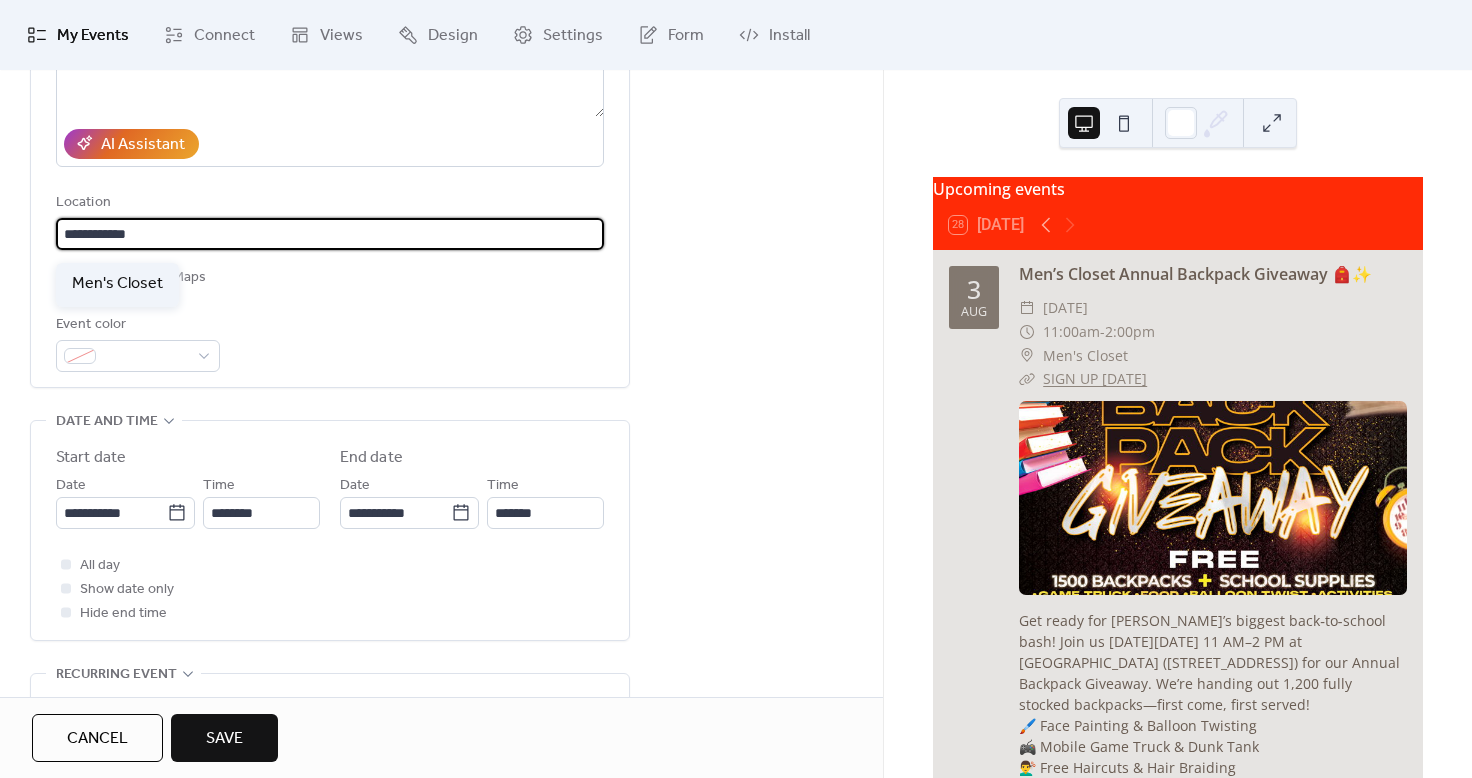 type on "**********" 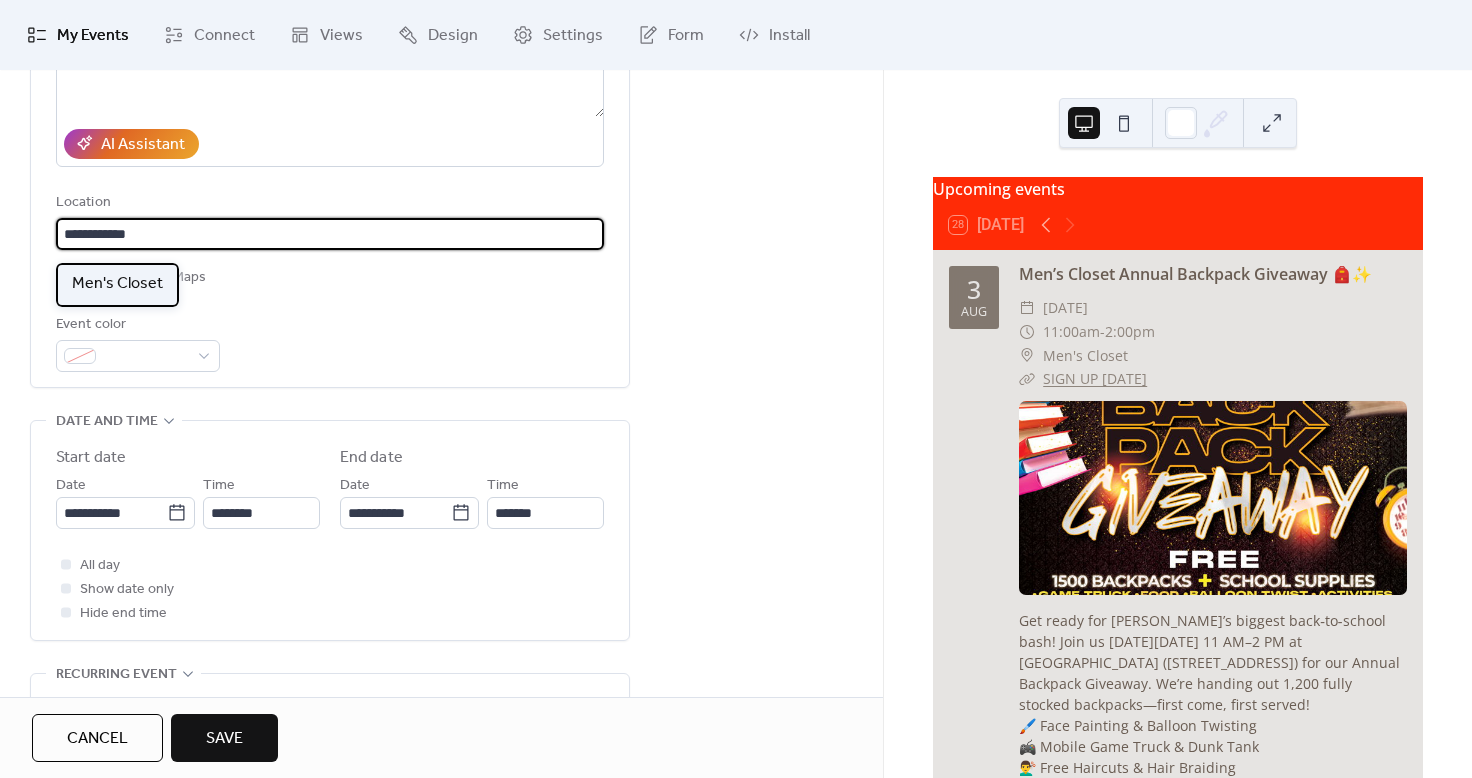 click on "Men's Closet" at bounding box center [117, 284] 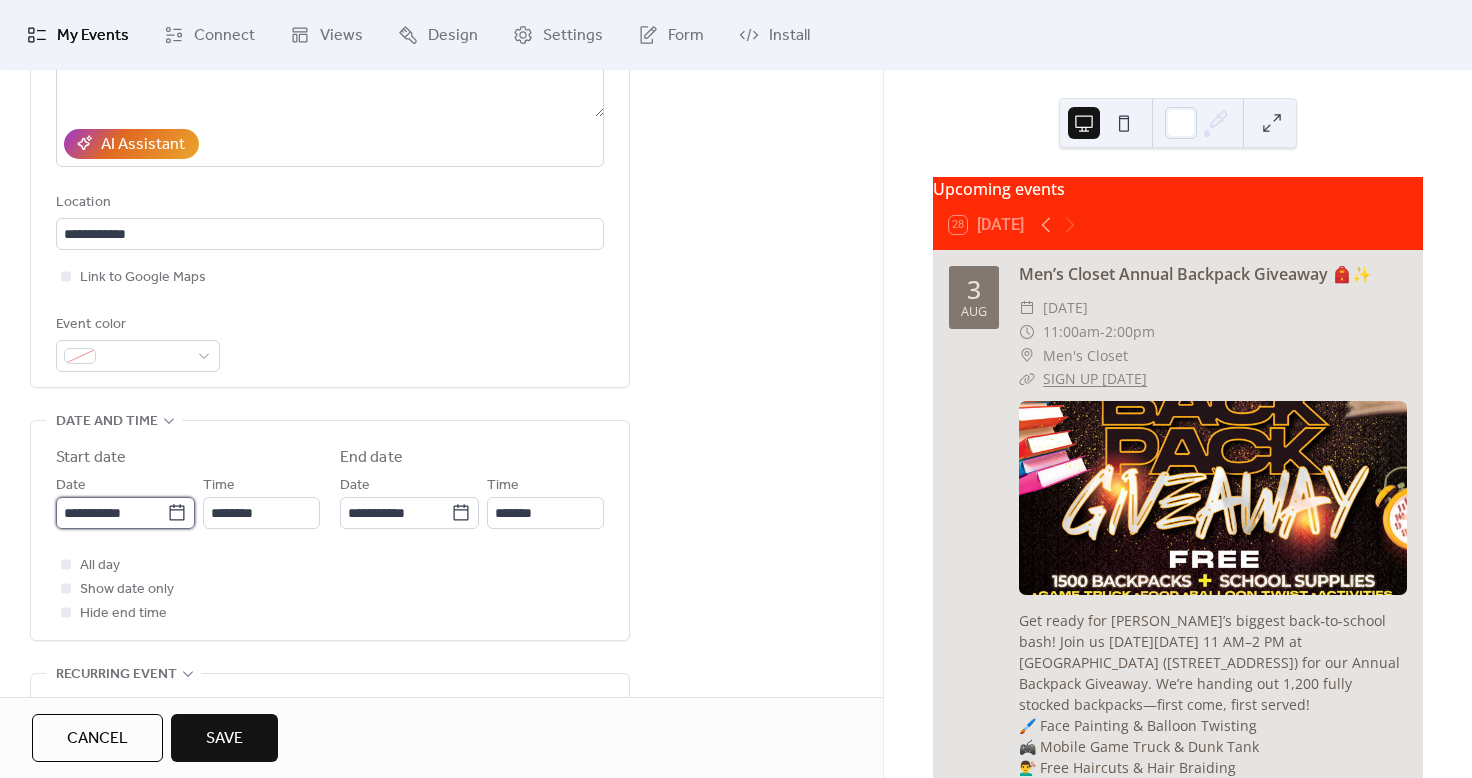 click on "**********" at bounding box center (111, 513) 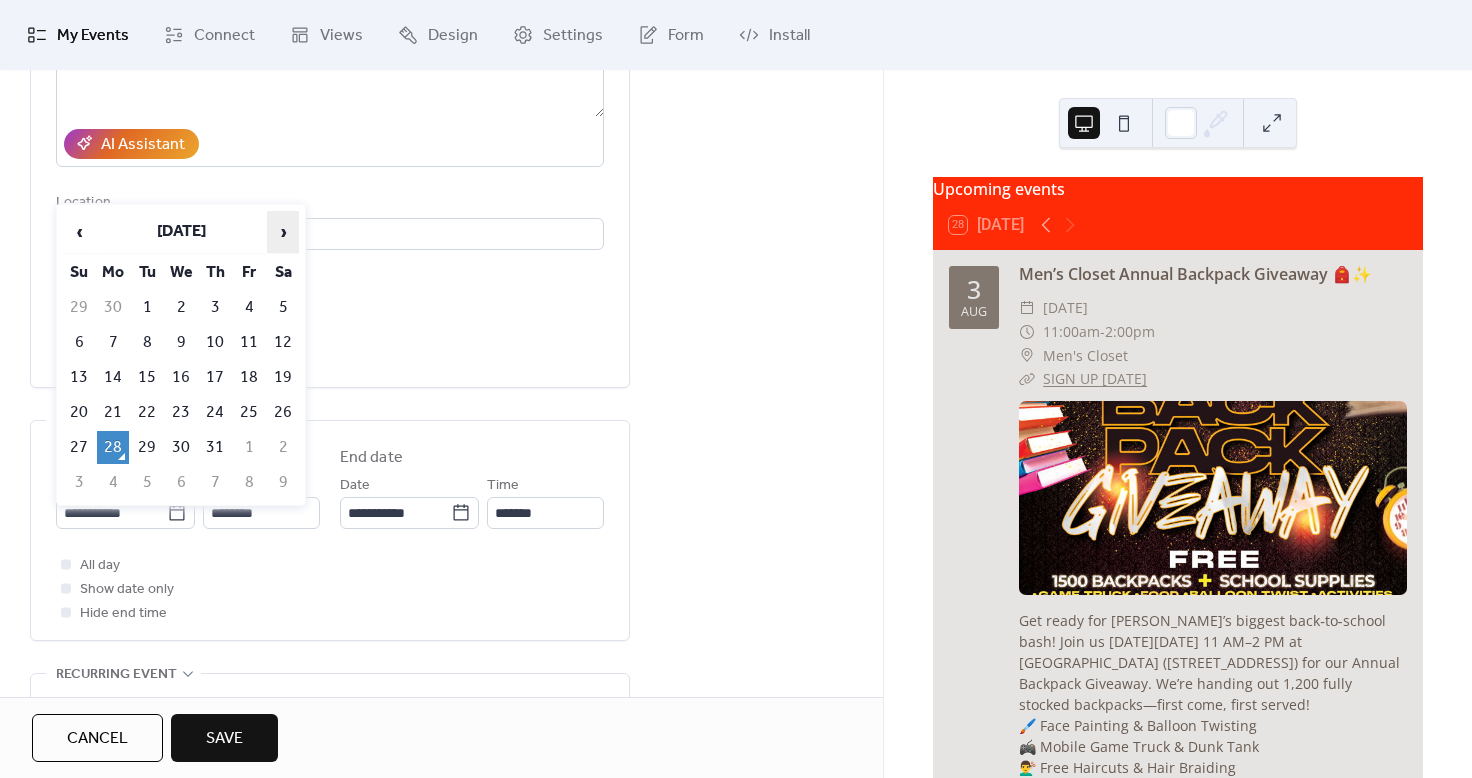 click on "›" at bounding box center (283, 232) 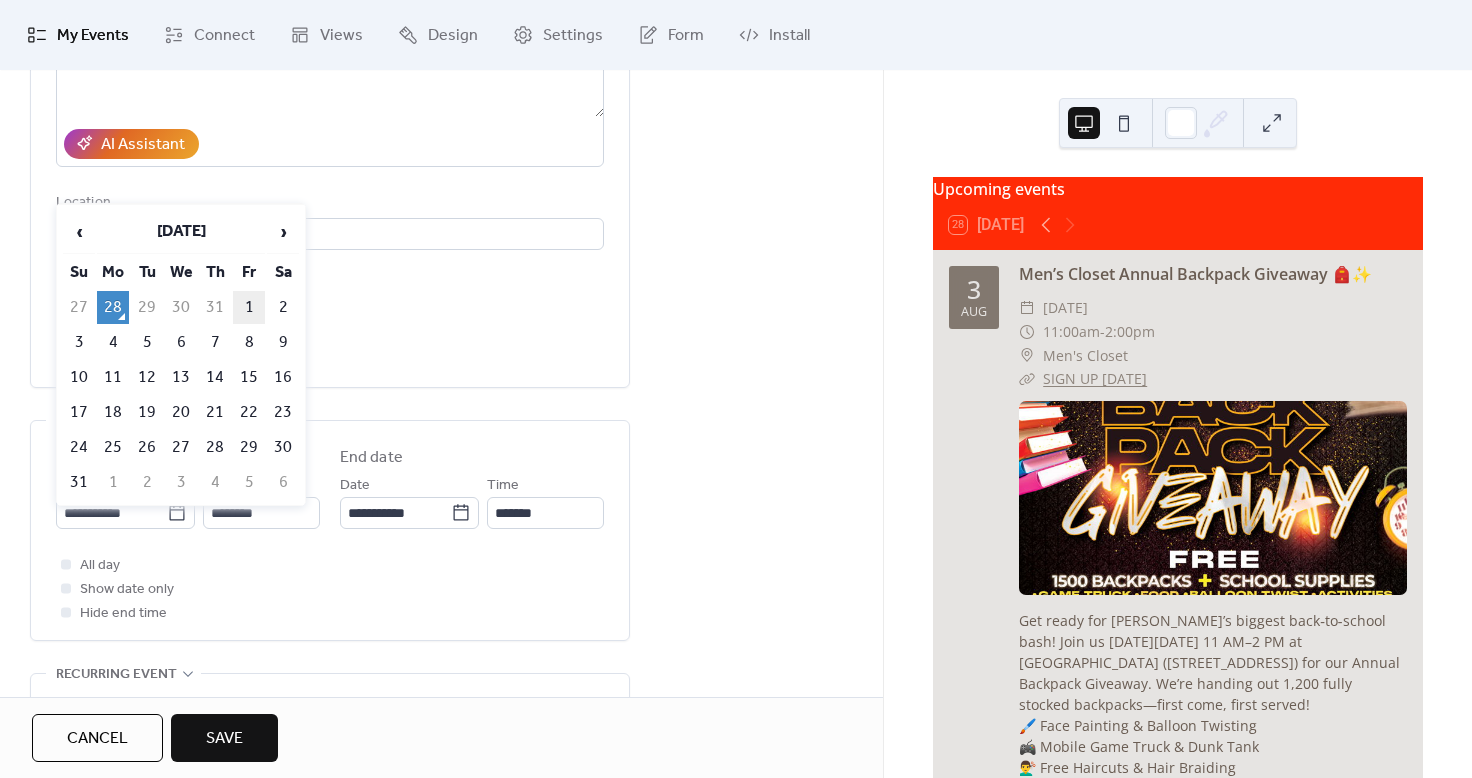 click on "1" at bounding box center (249, 307) 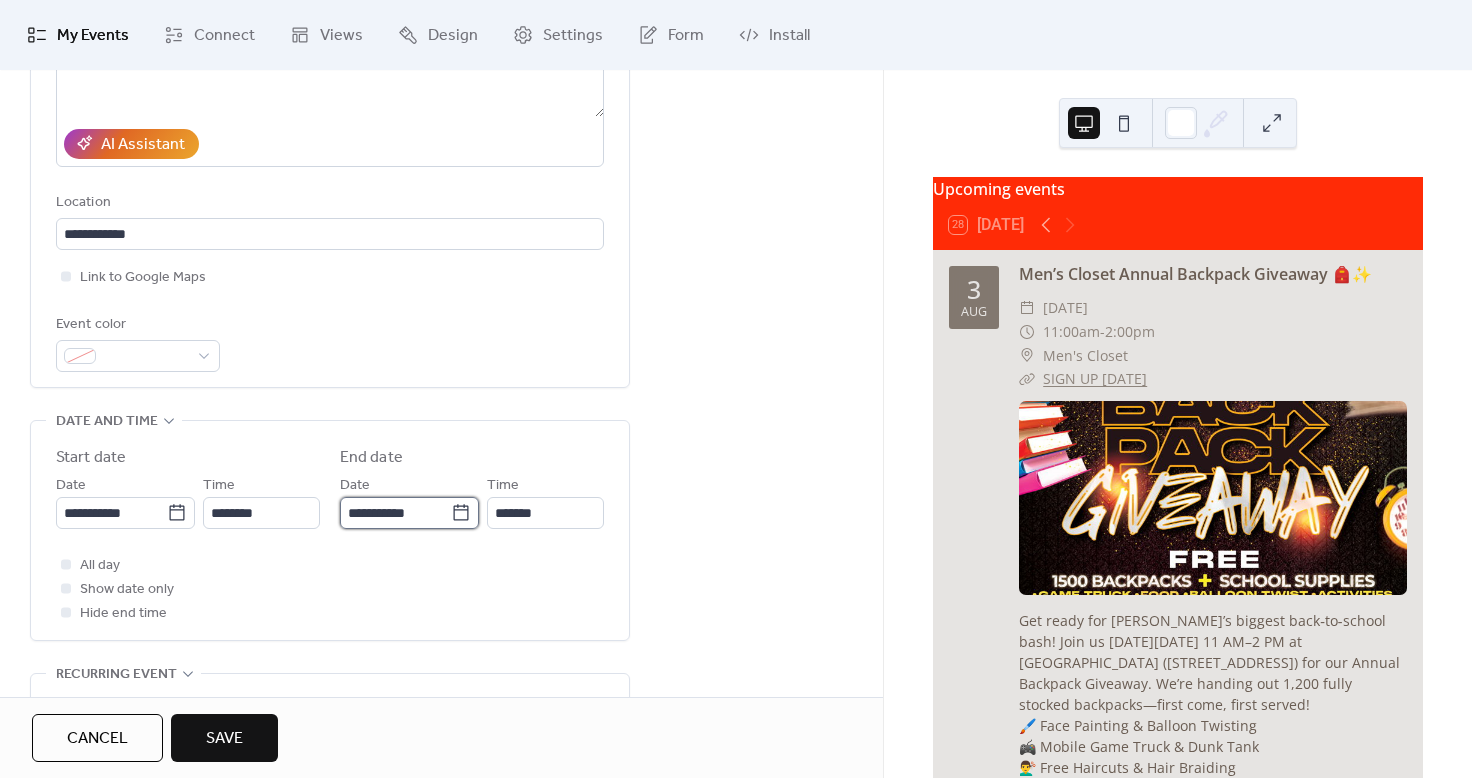 click on "**********" at bounding box center [395, 513] 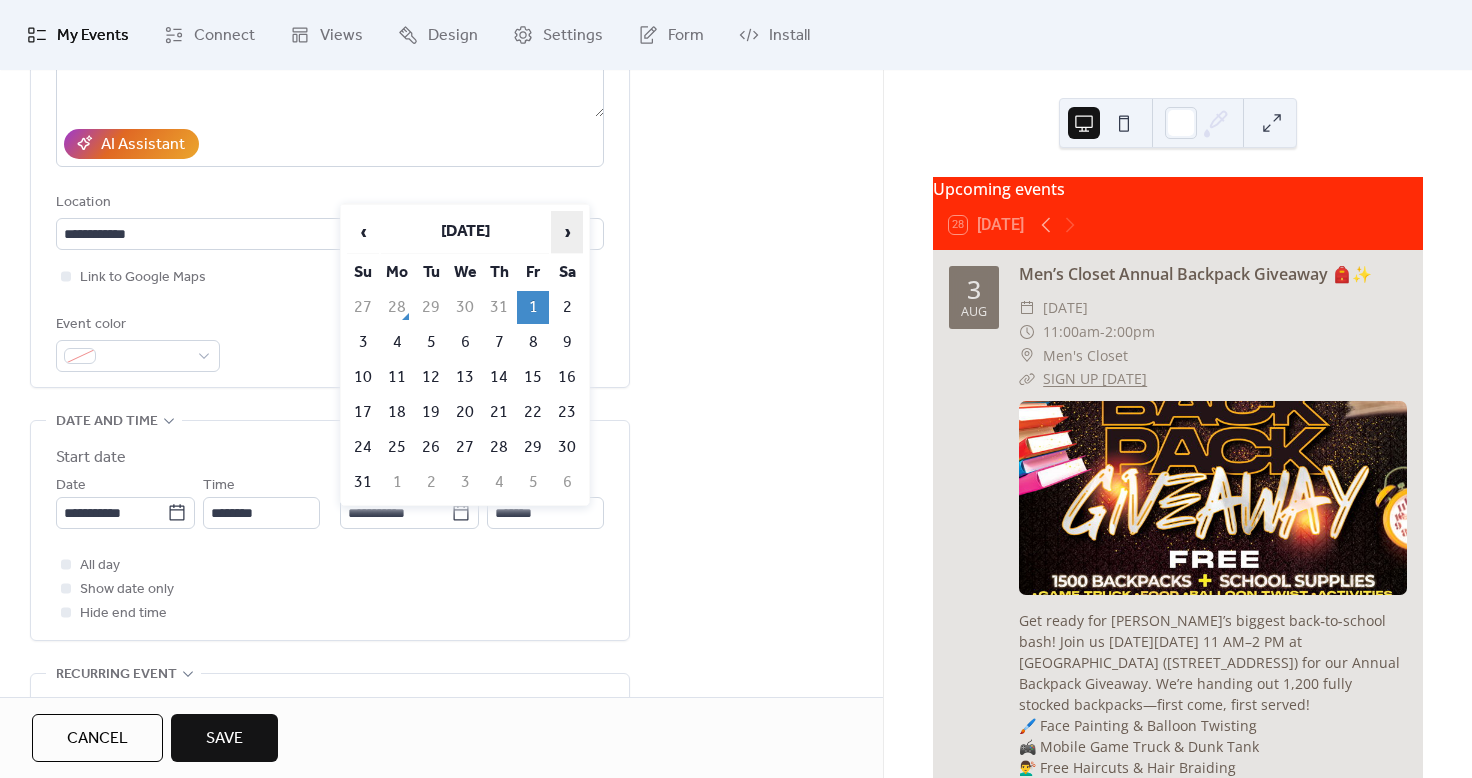 click on "›" at bounding box center [567, 232] 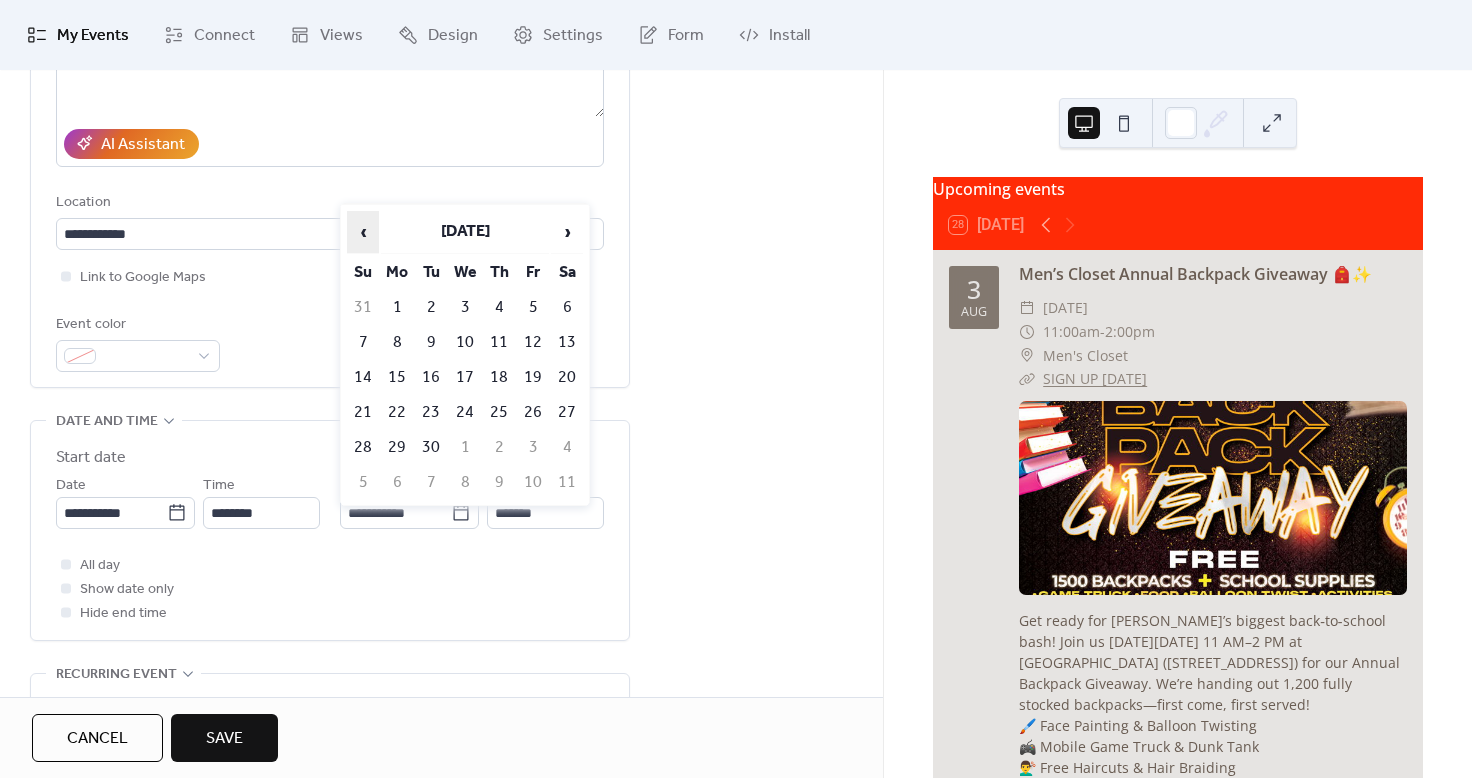 click on "‹" at bounding box center (363, 232) 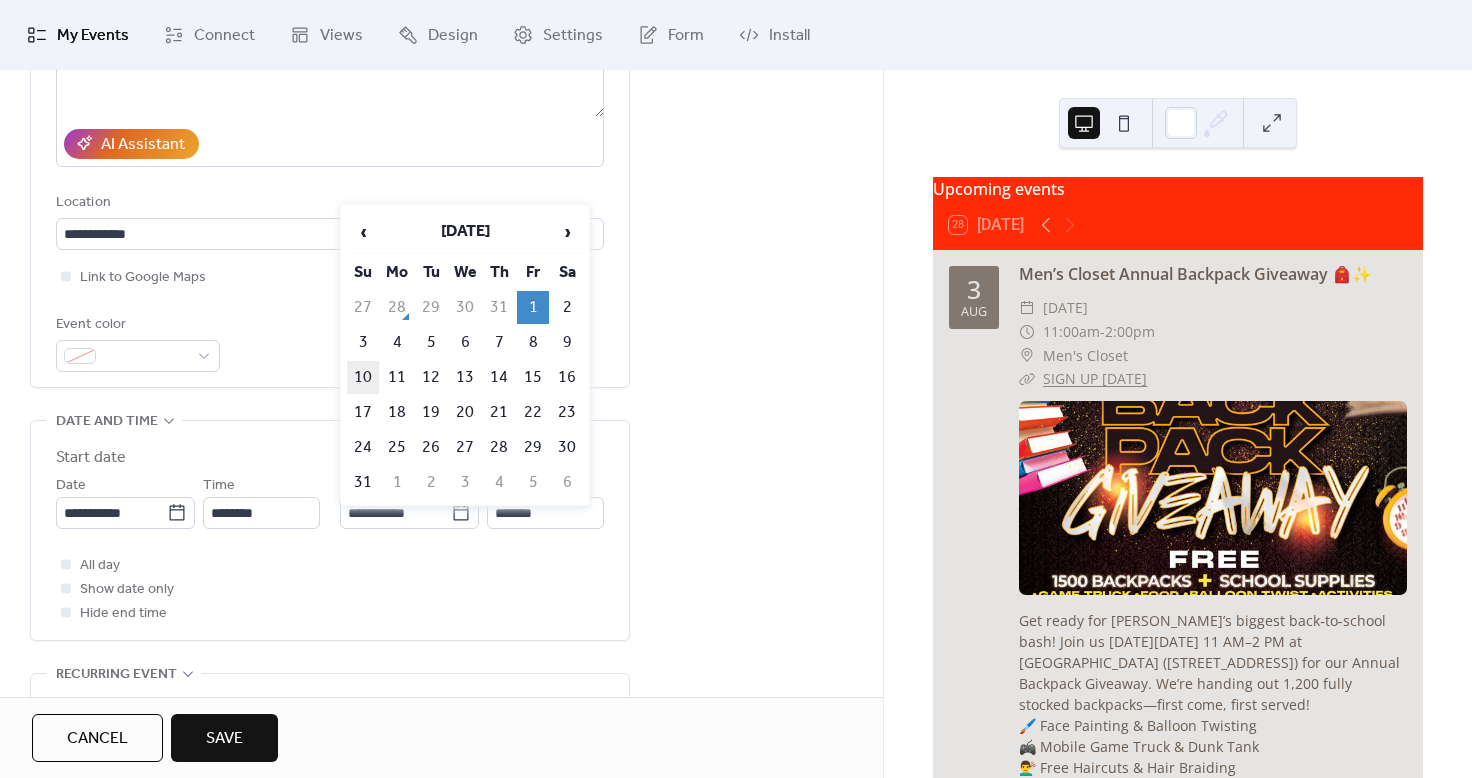 click on "10" at bounding box center (363, 377) 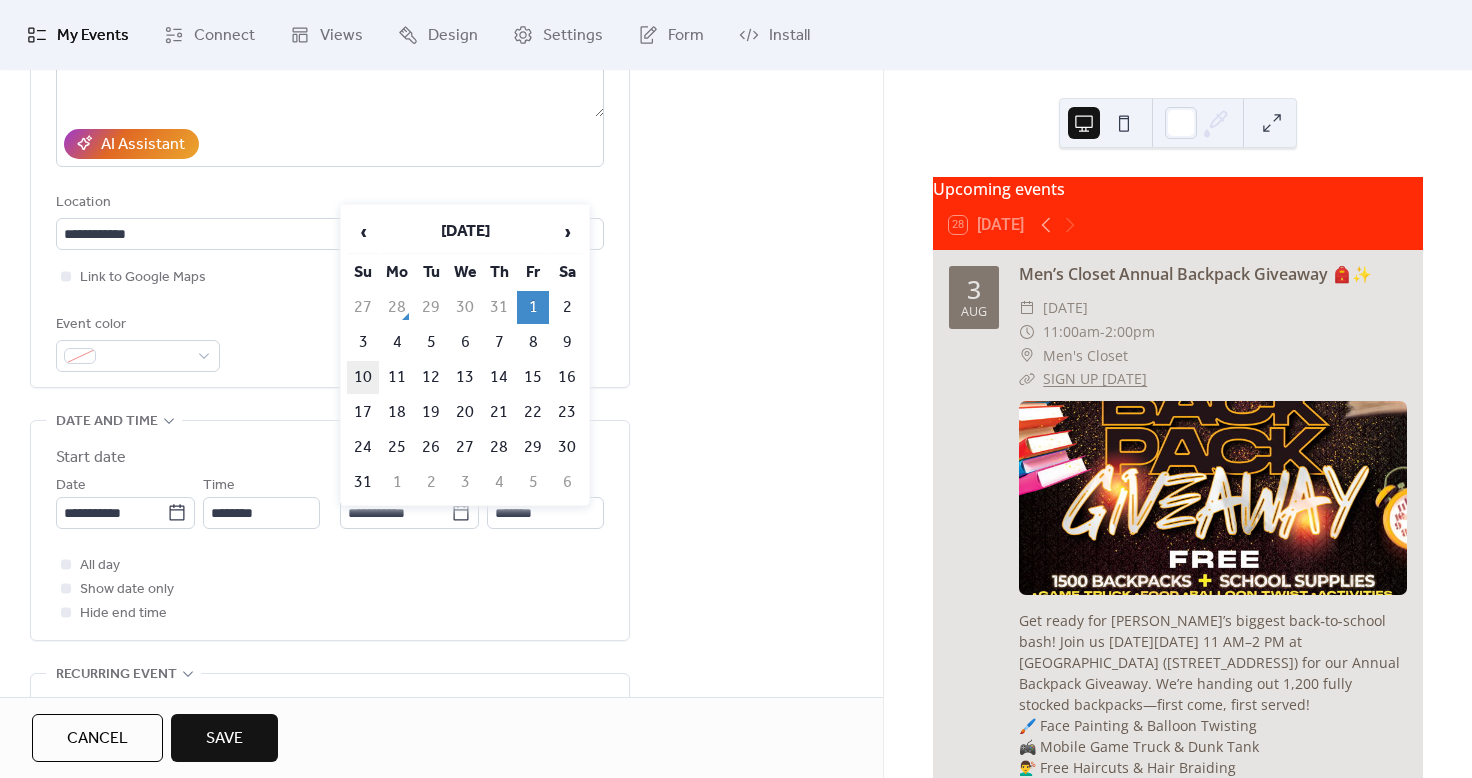 type on "**********" 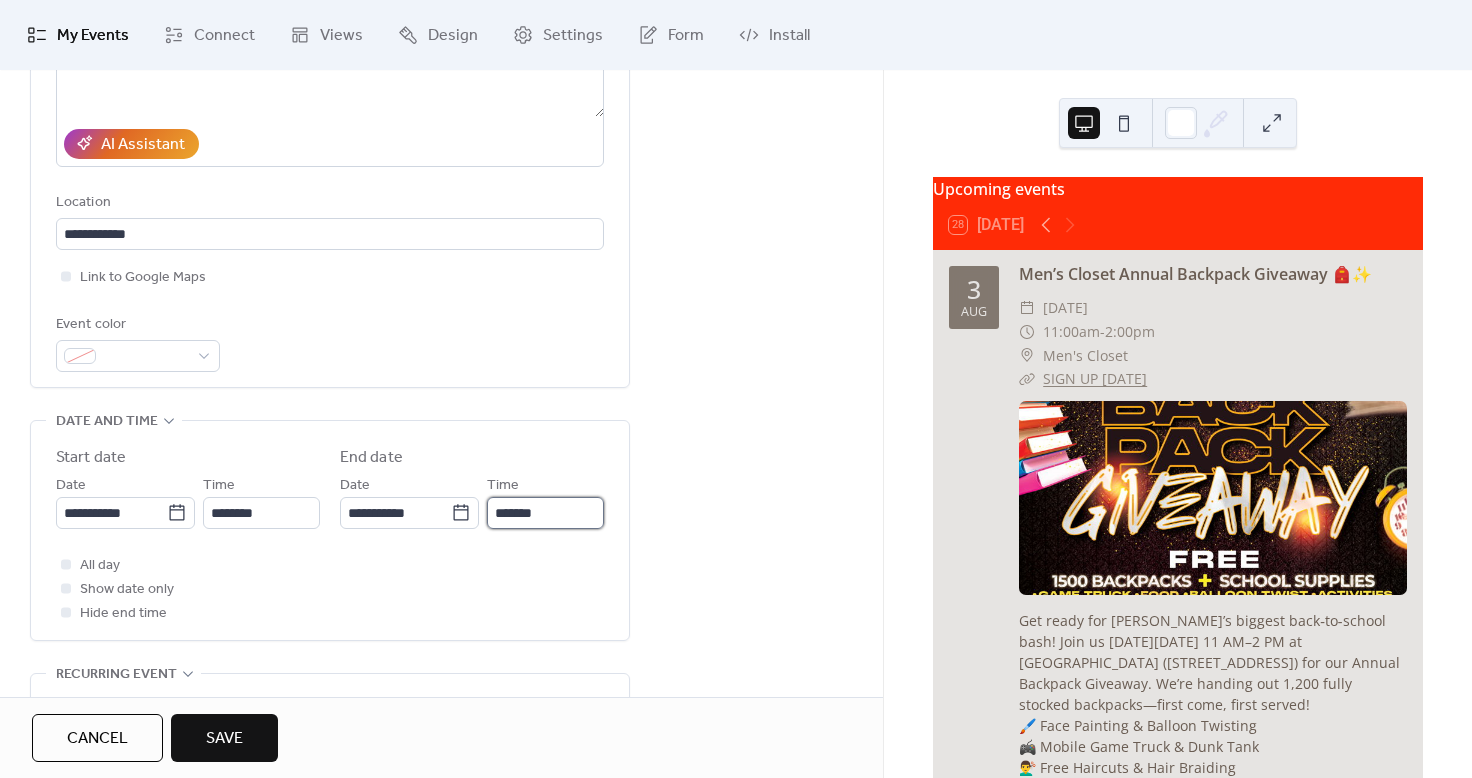 click on "*******" at bounding box center (545, 513) 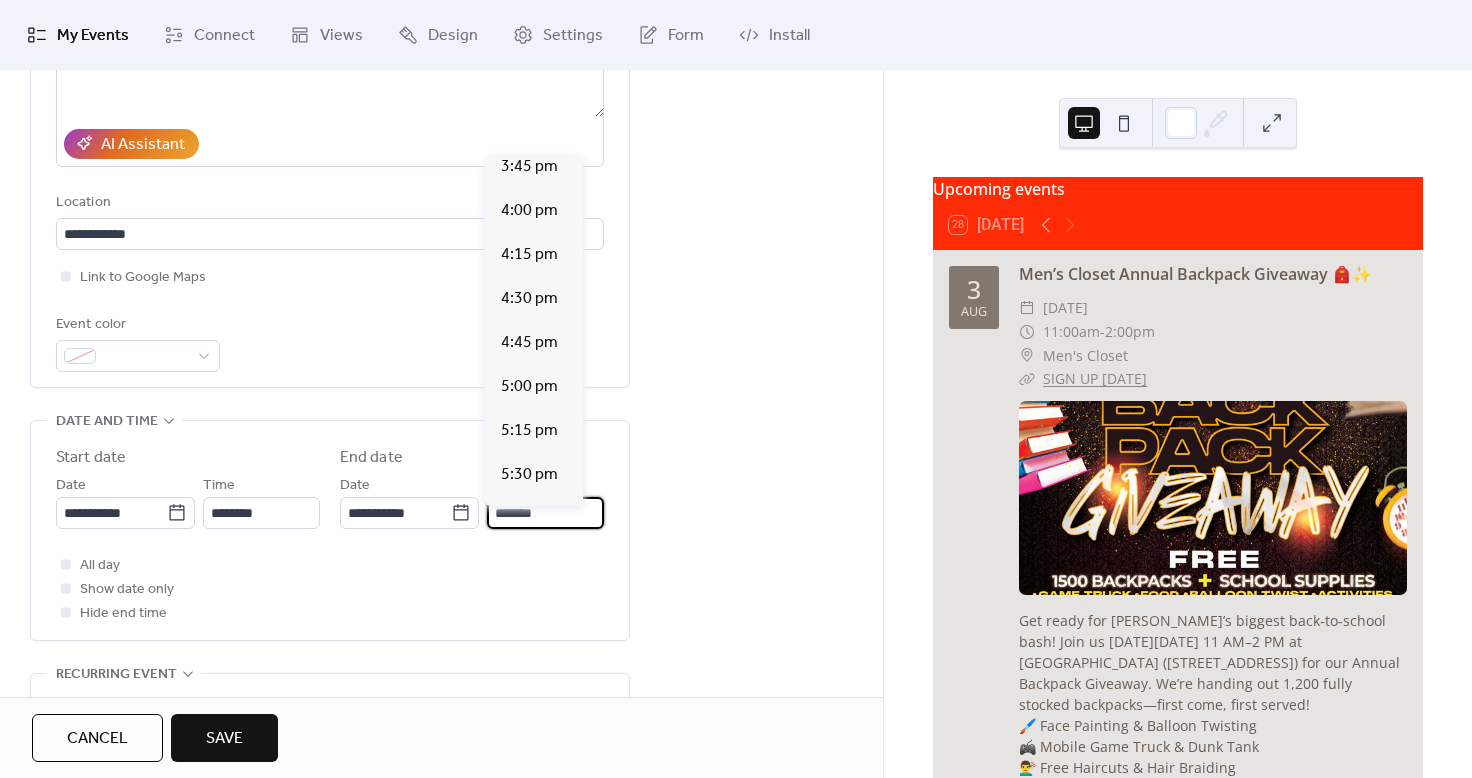 scroll, scrollTop: 2921, scrollLeft: 0, axis: vertical 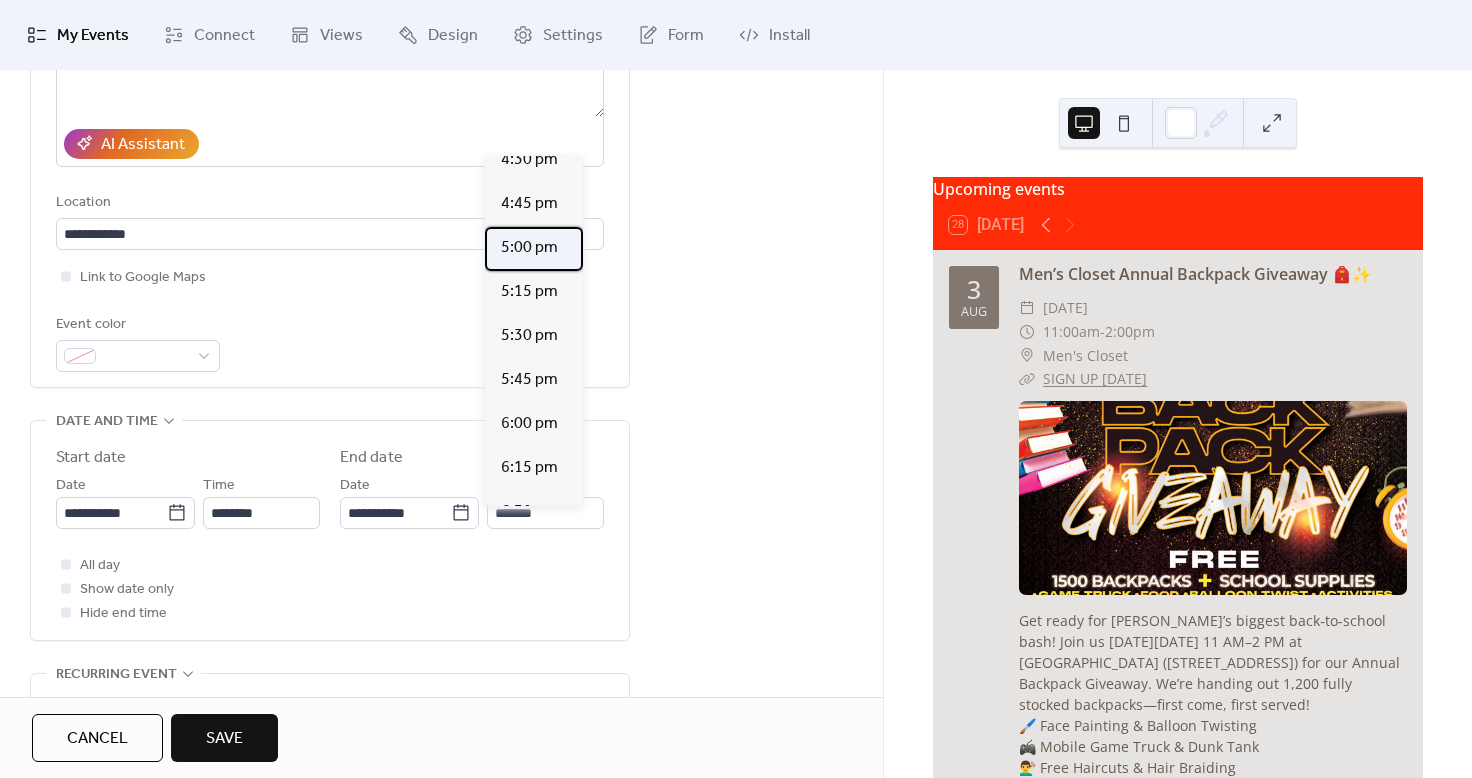 click on "5:00 pm" at bounding box center [529, 248] 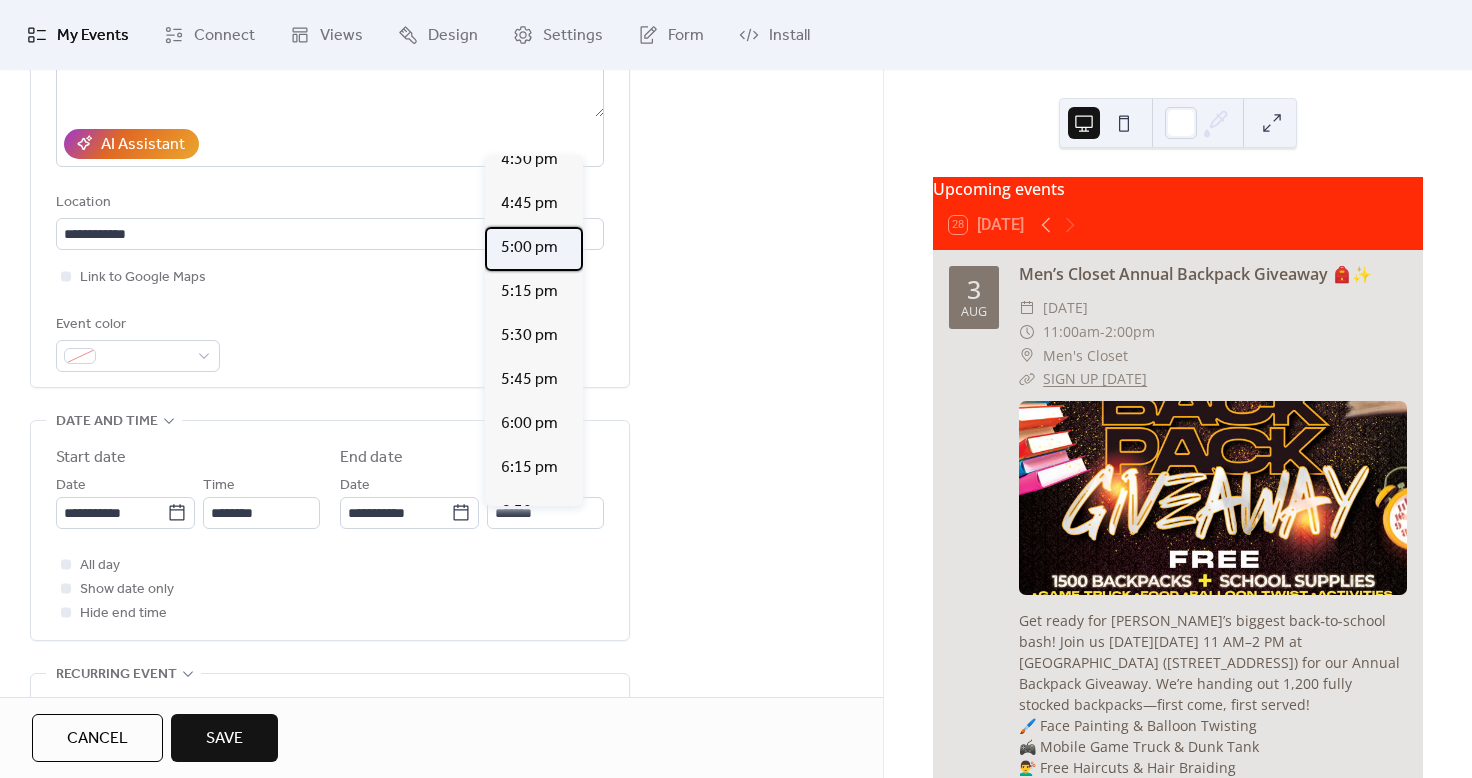 type on "*******" 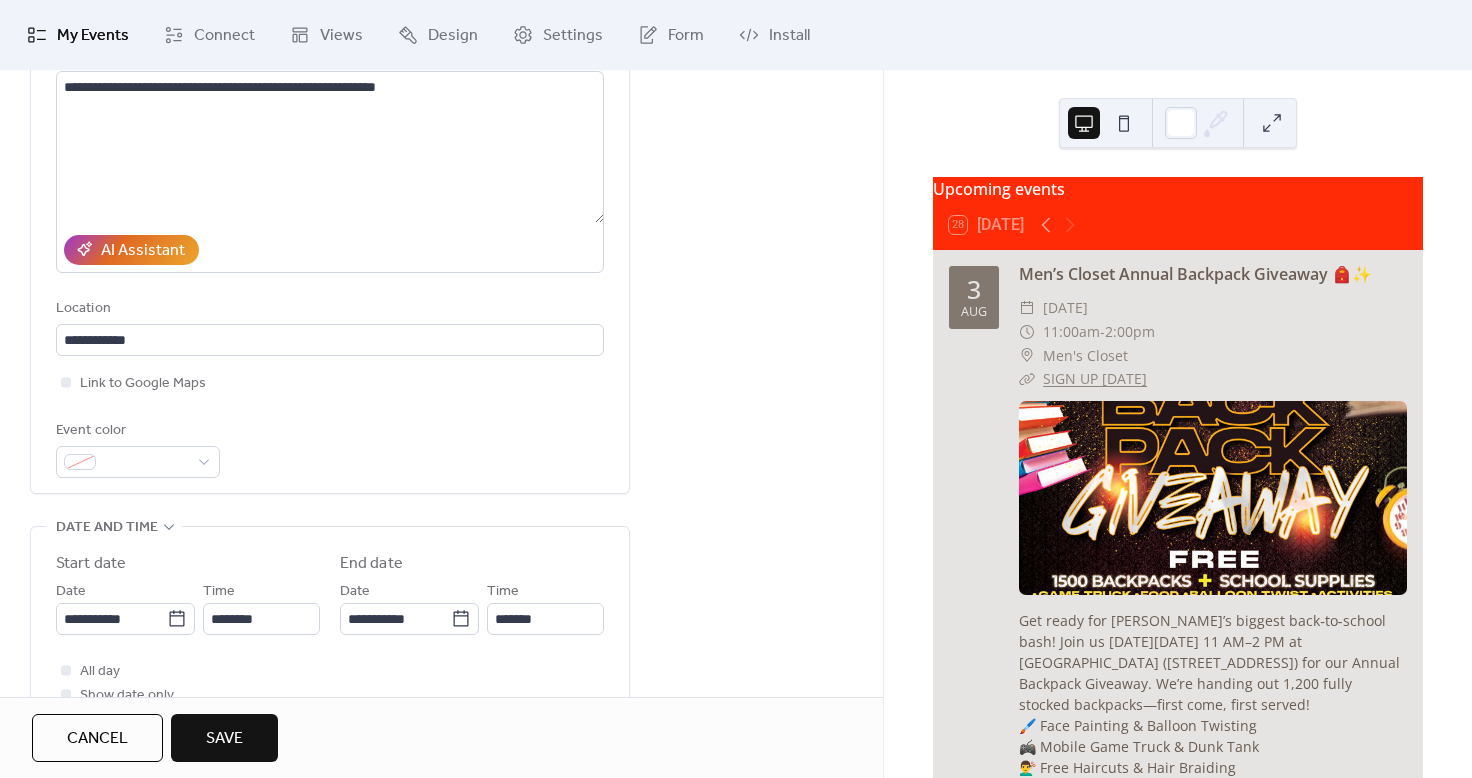 scroll, scrollTop: 825, scrollLeft: 0, axis: vertical 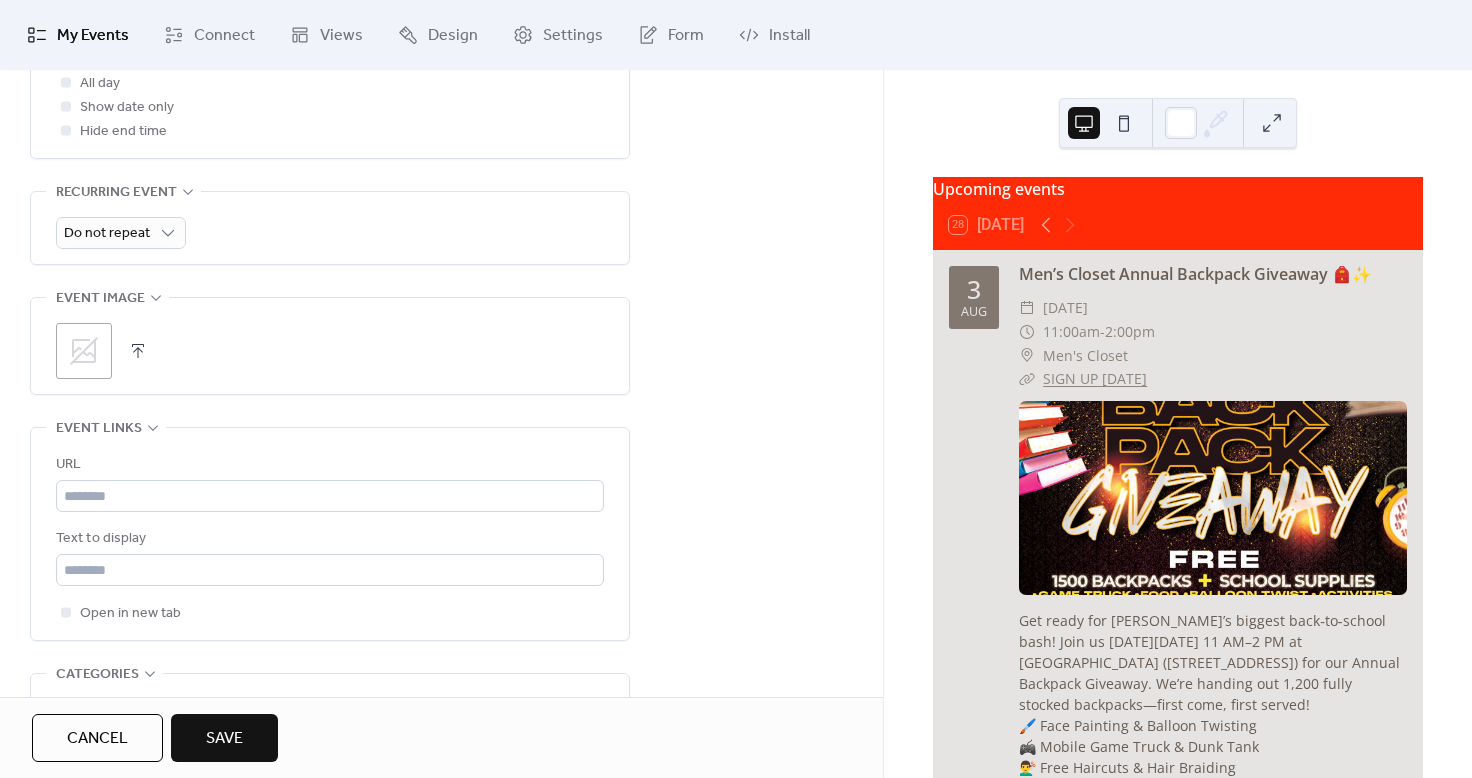 click on ";" at bounding box center [84, 351] 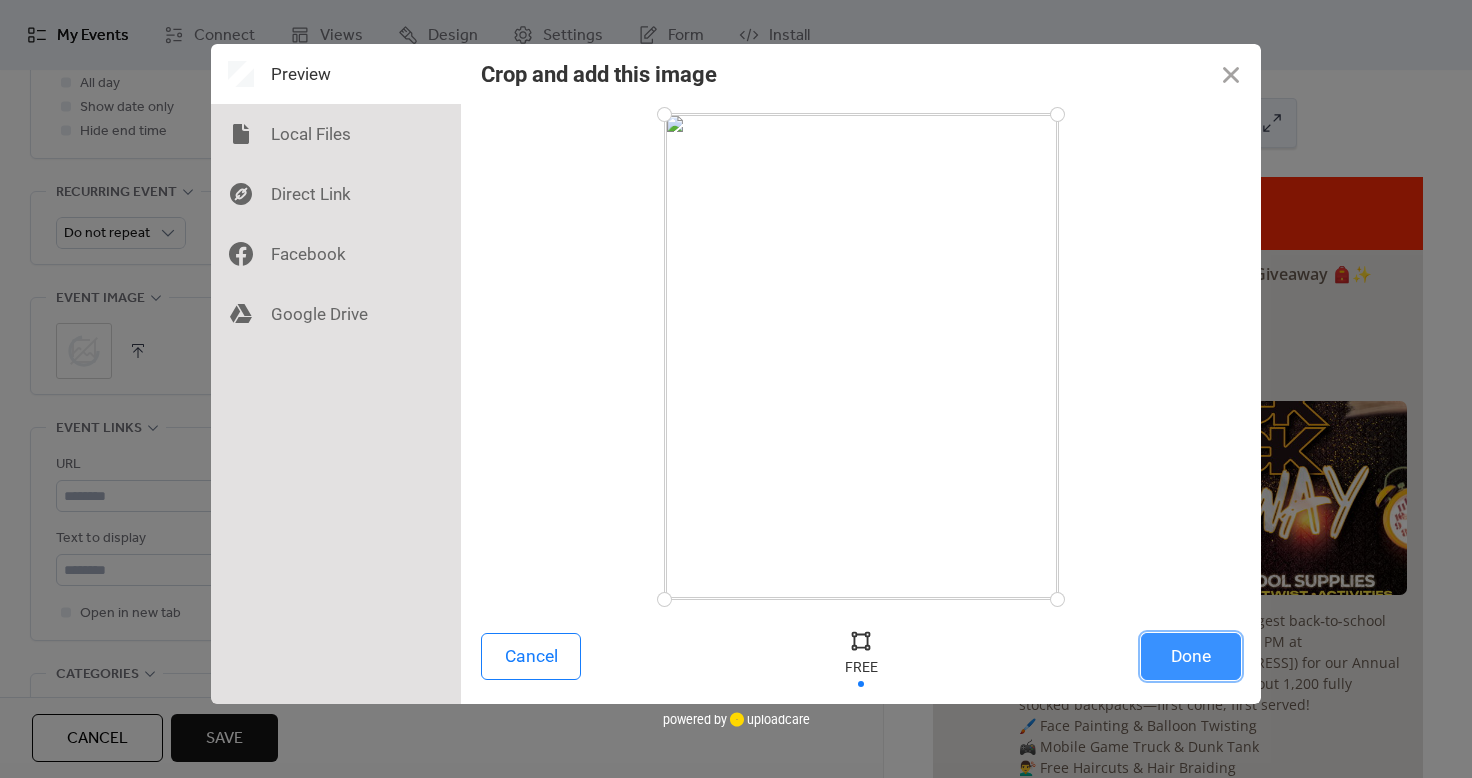 click on "Done" at bounding box center [1191, 656] 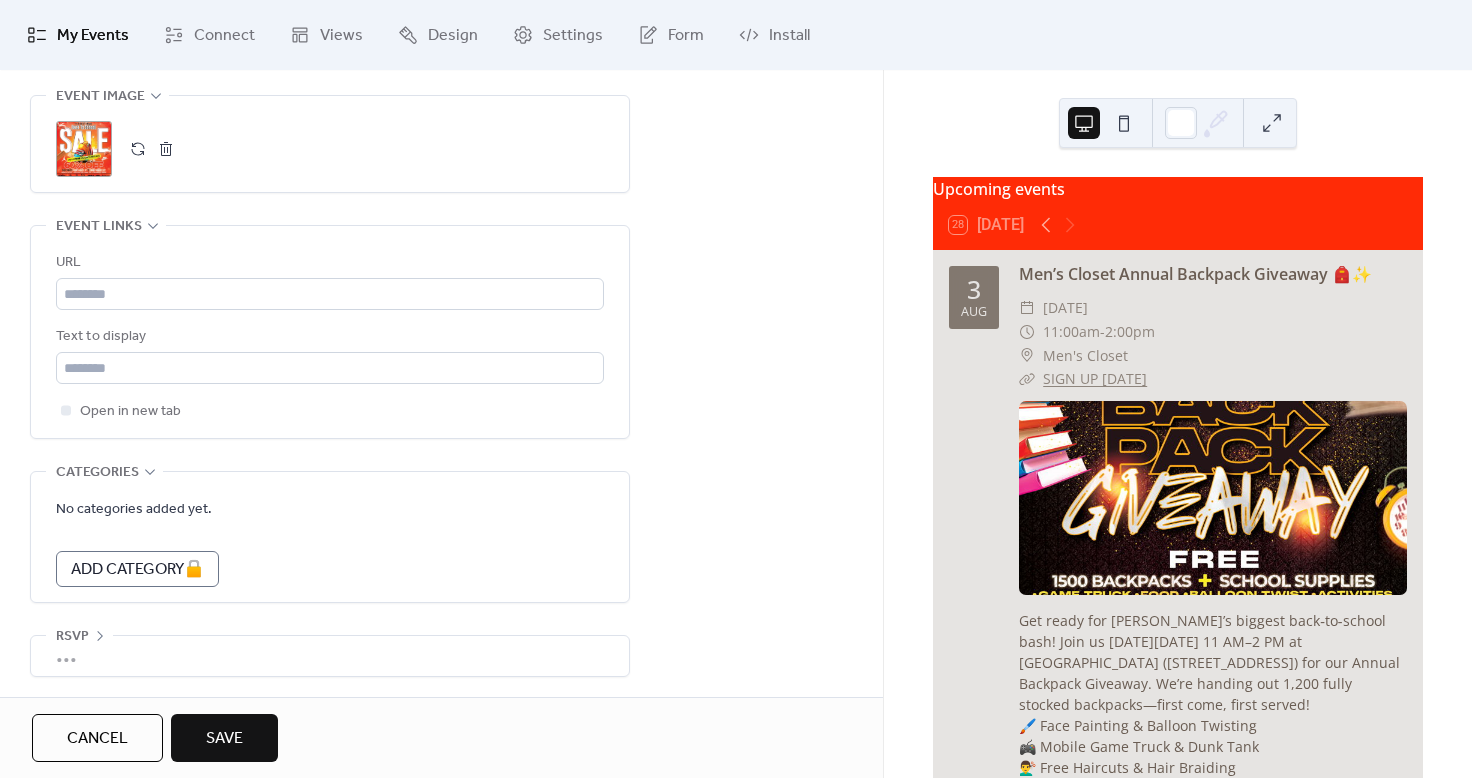 scroll, scrollTop: 1051, scrollLeft: 0, axis: vertical 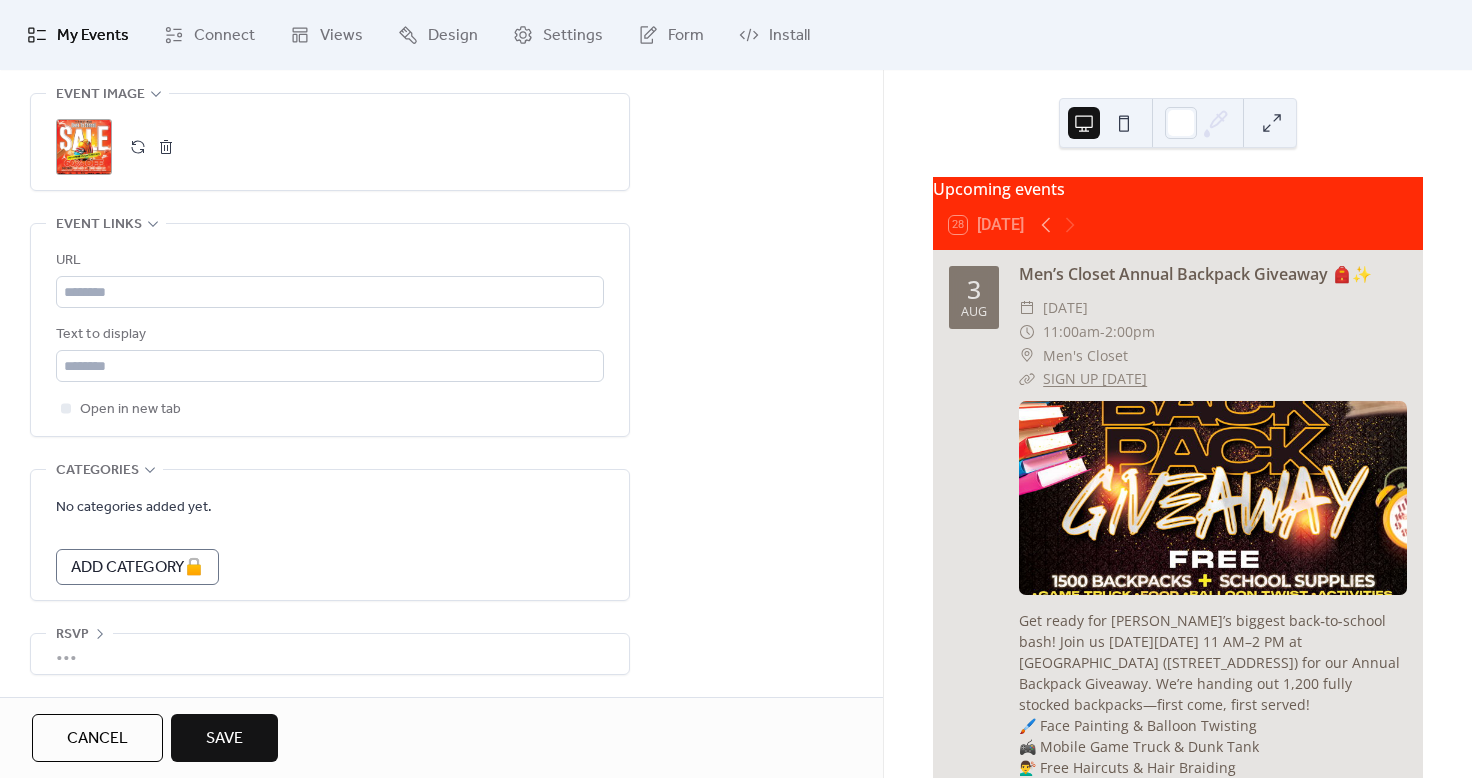 click on "Save" at bounding box center [224, 739] 